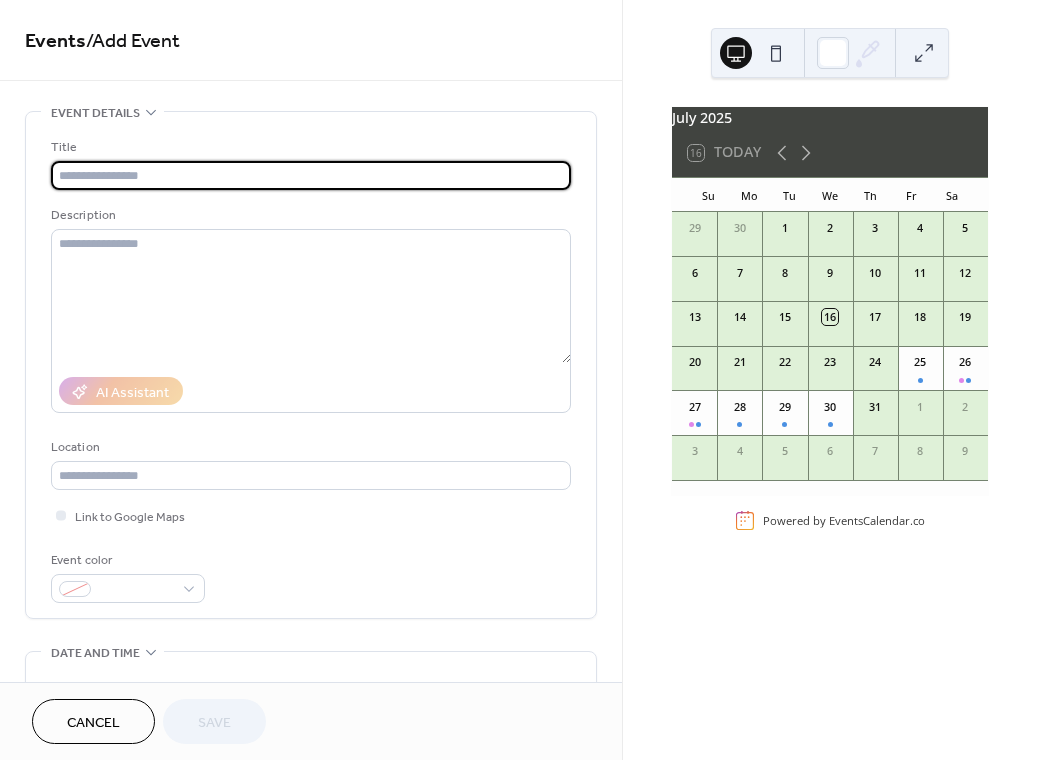 scroll, scrollTop: 0, scrollLeft: 0, axis: both 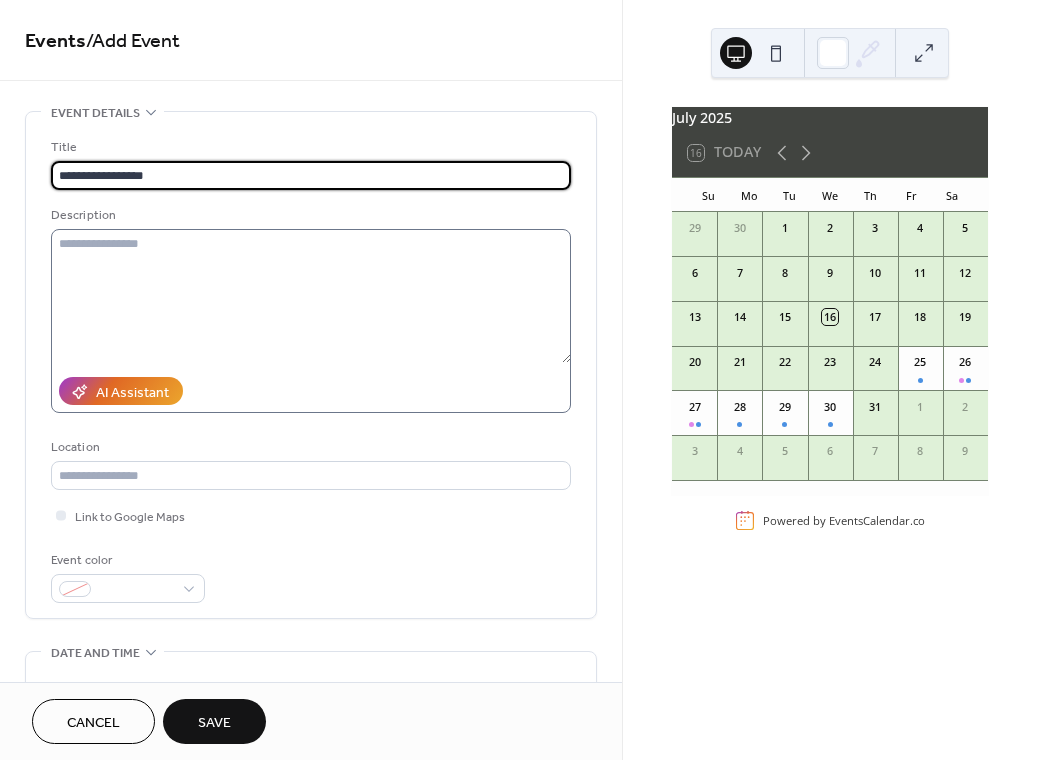 type on "**********" 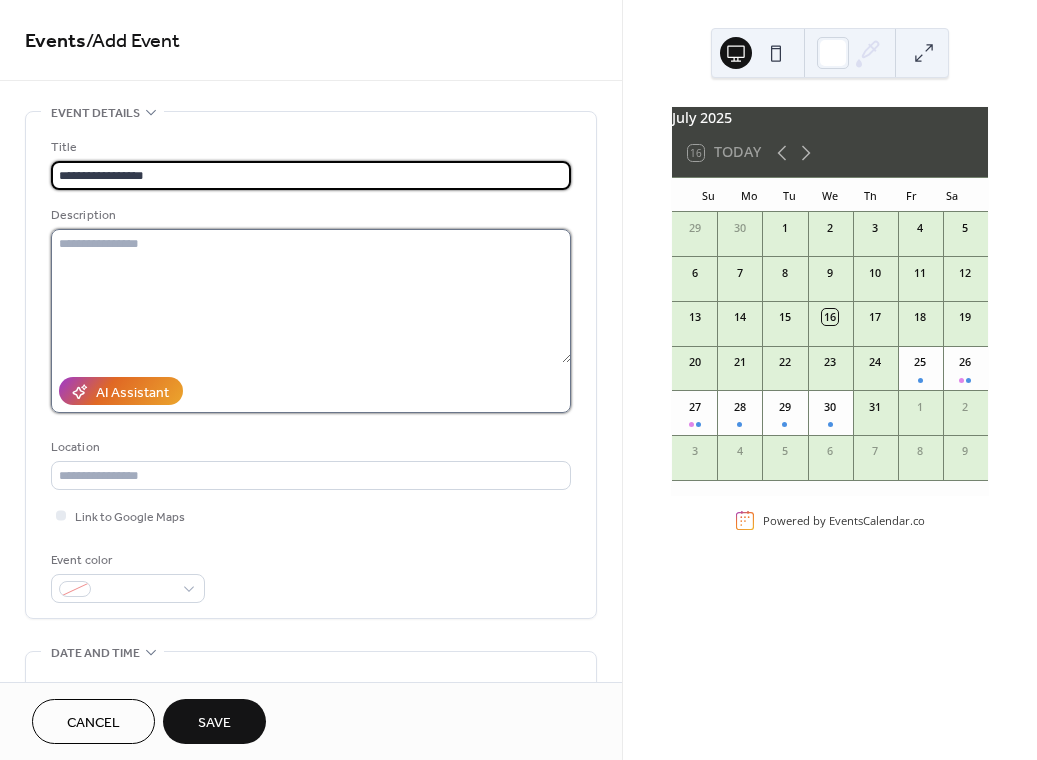 click at bounding box center [311, 296] 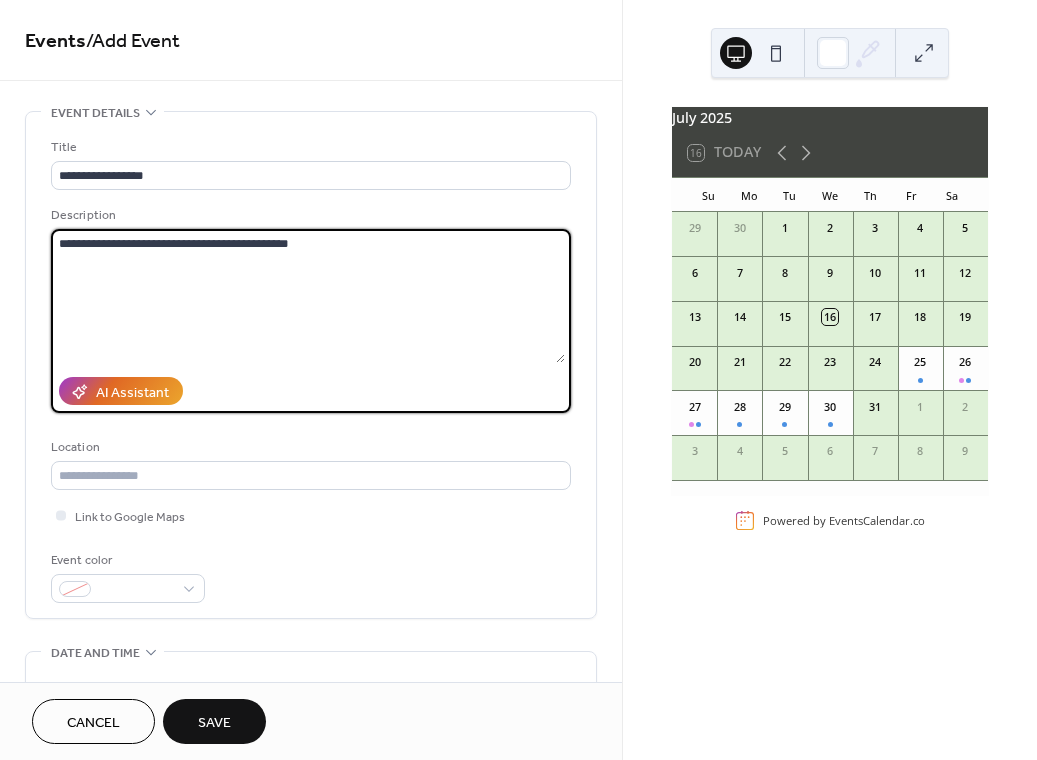 click on "**********" at bounding box center (308, 296) 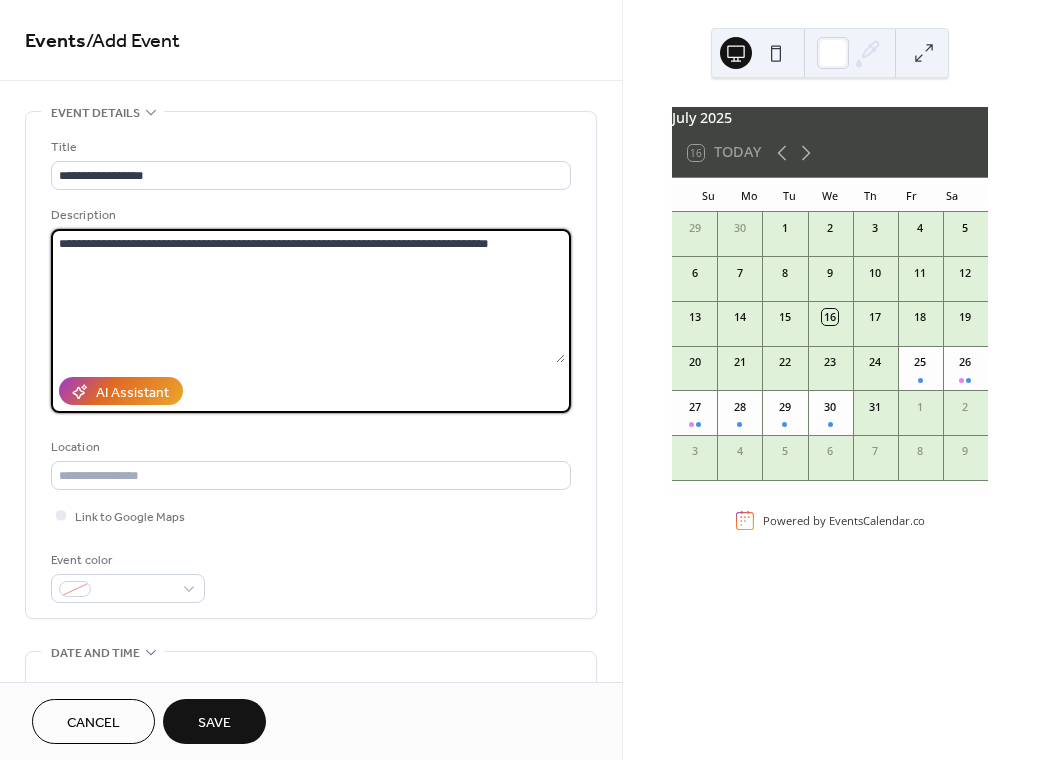 type on "**********" 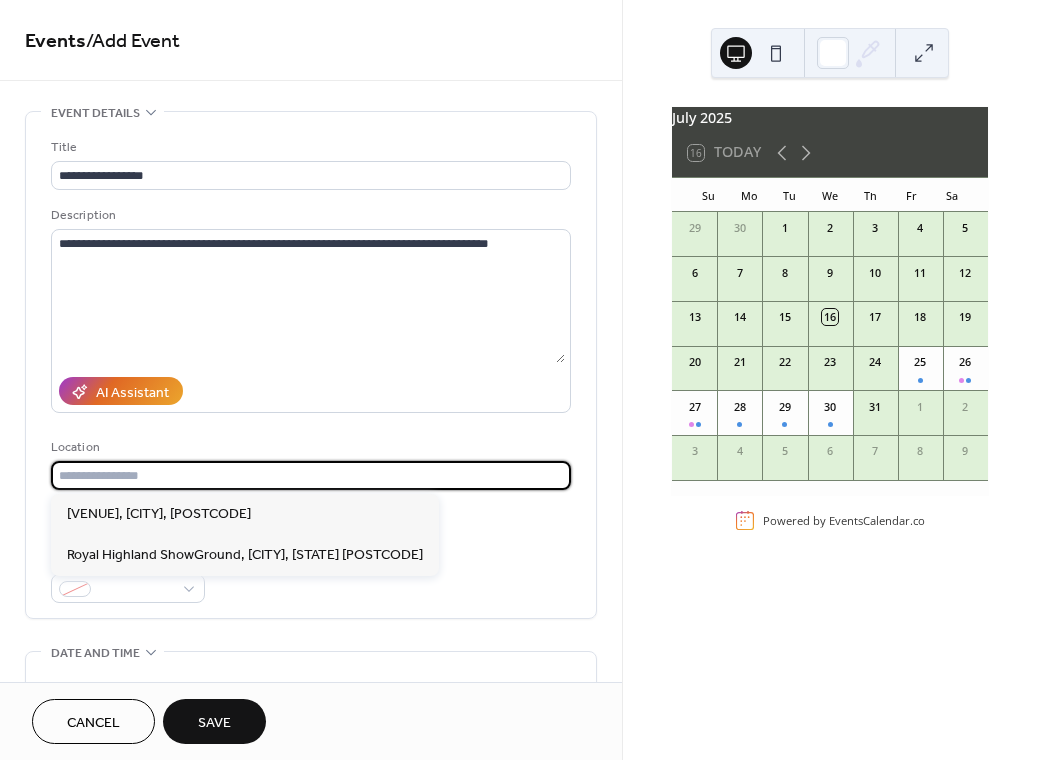 click at bounding box center [311, 475] 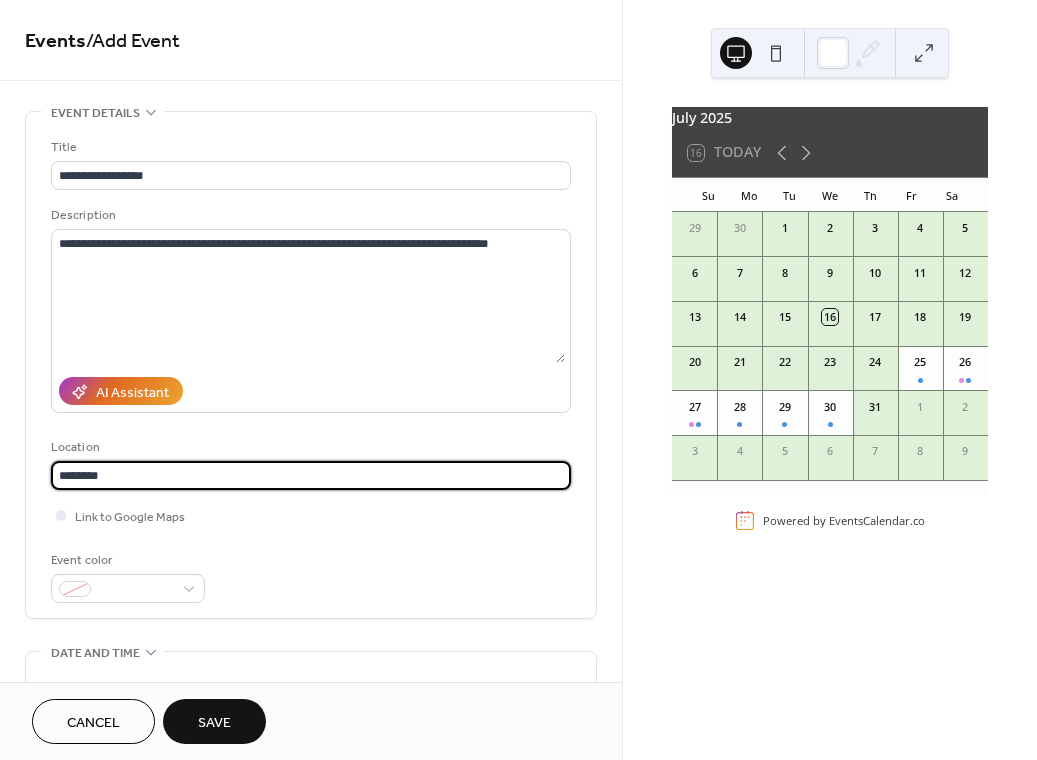 click on "********" at bounding box center (311, 475) 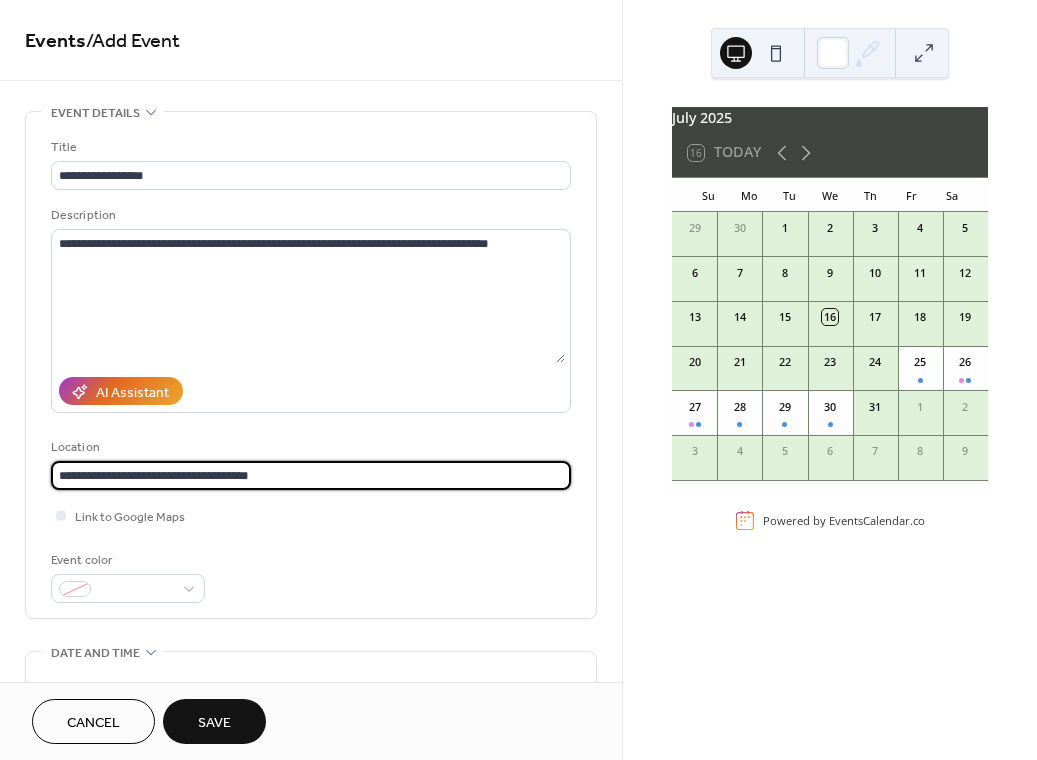 click on "**********" at bounding box center [311, 475] 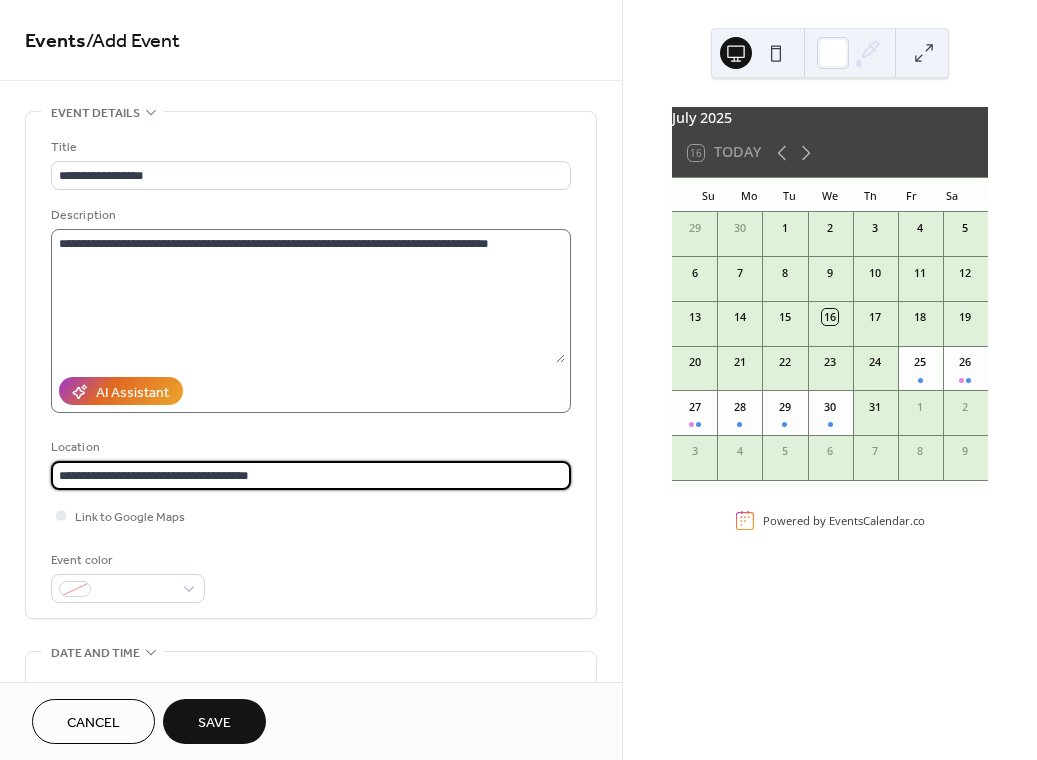 type on "**********" 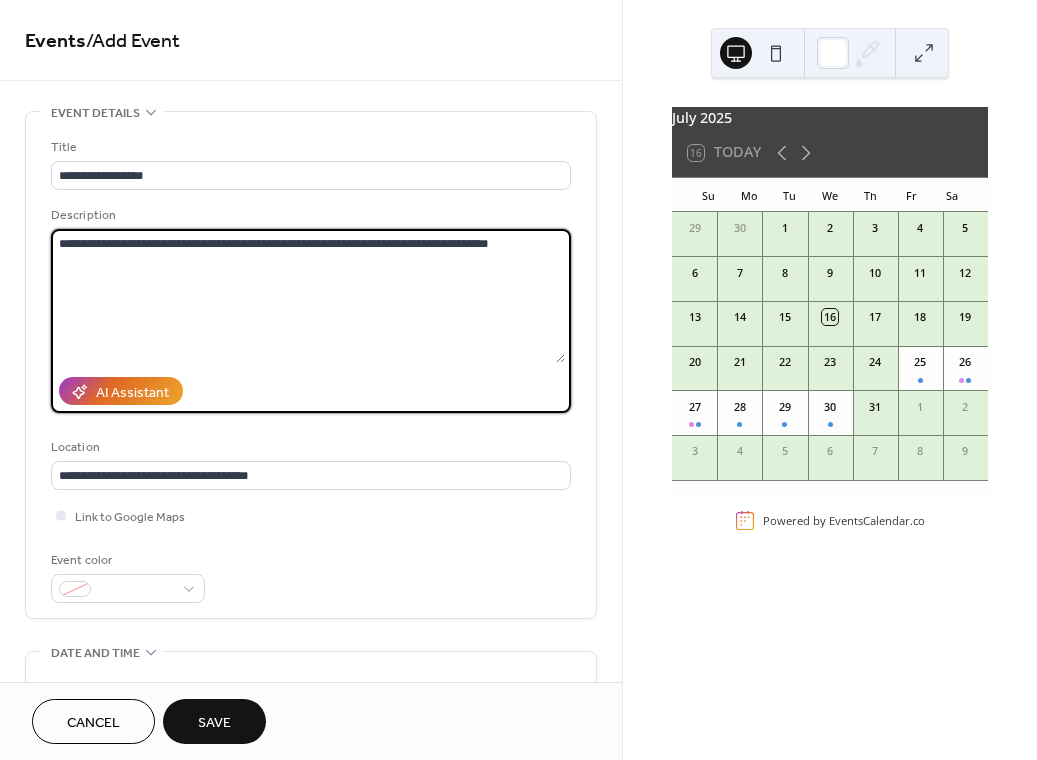 click on "**********" at bounding box center [308, 296] 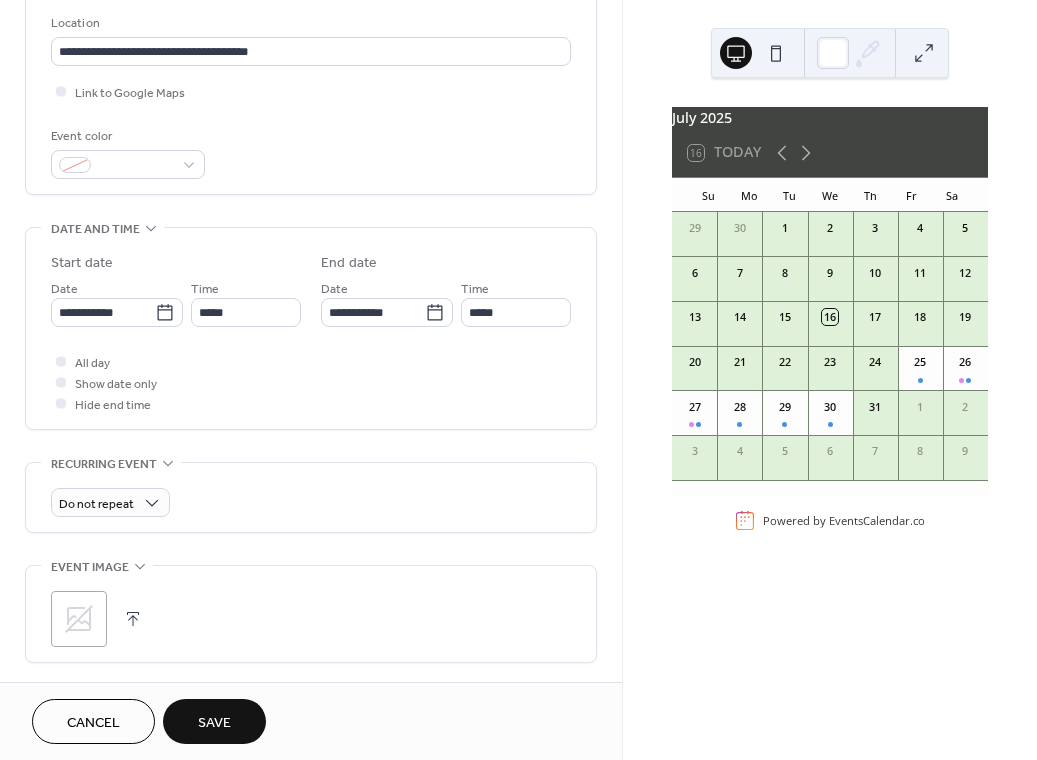 scroll, scrollTop: 390, scrollLeft: 0, axis: vertical 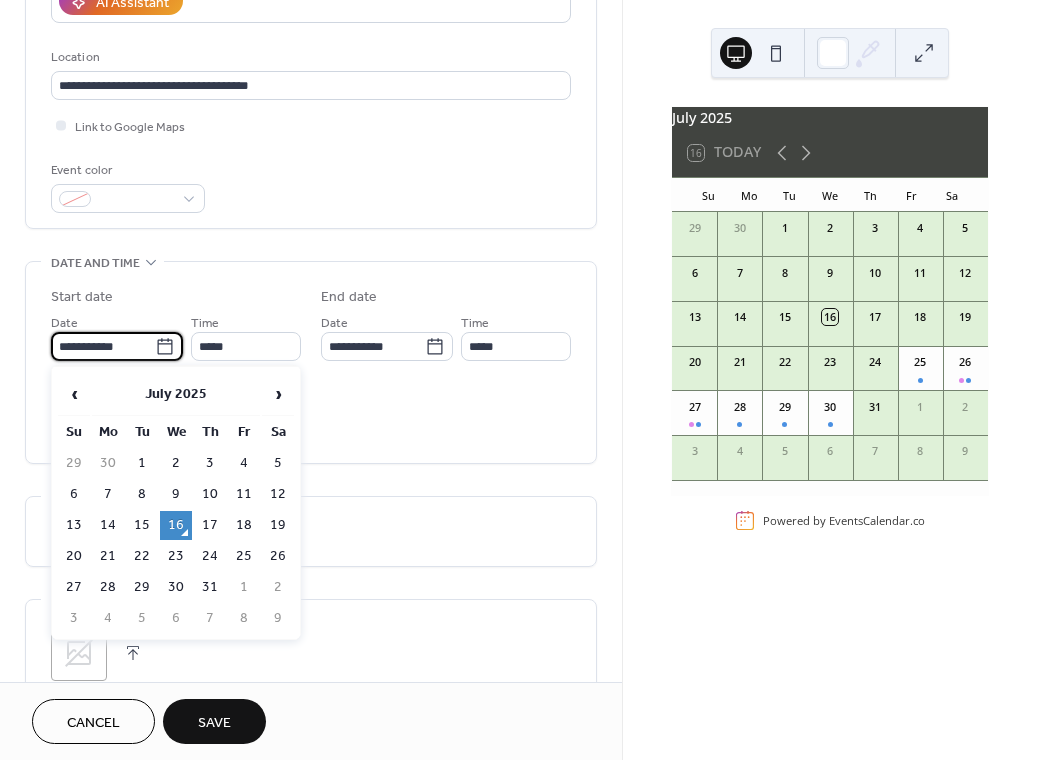 click on "**********" at bounding box center (103, 346) 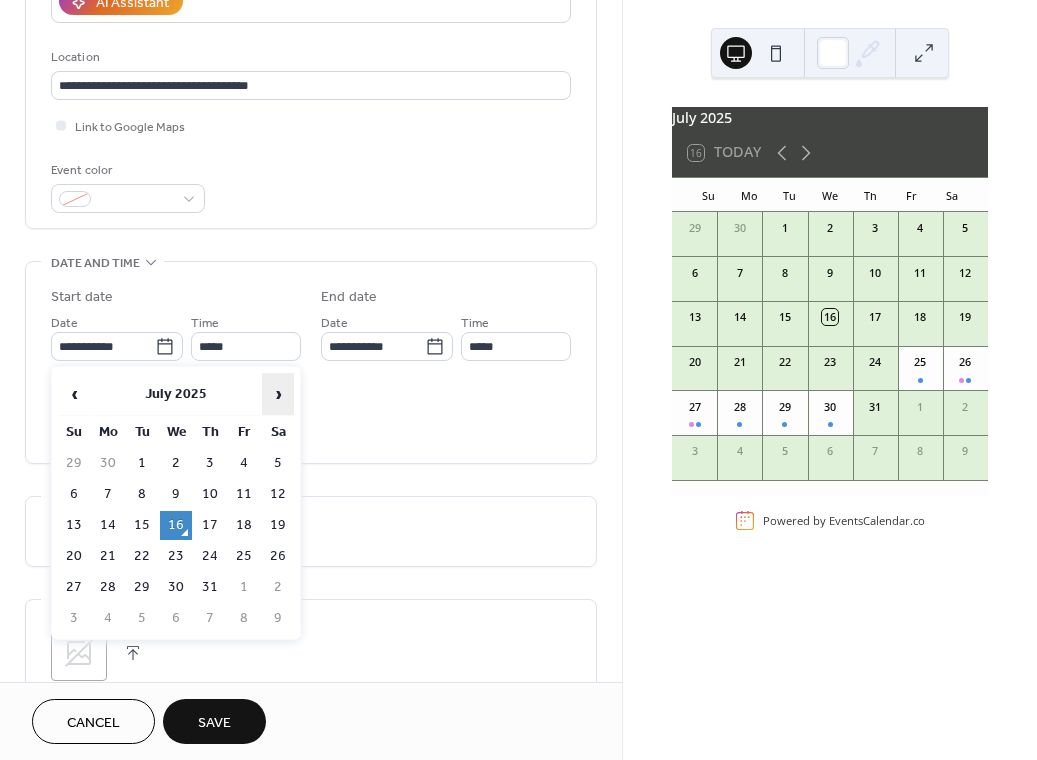 click on "›" at bounding box center (278, 394) 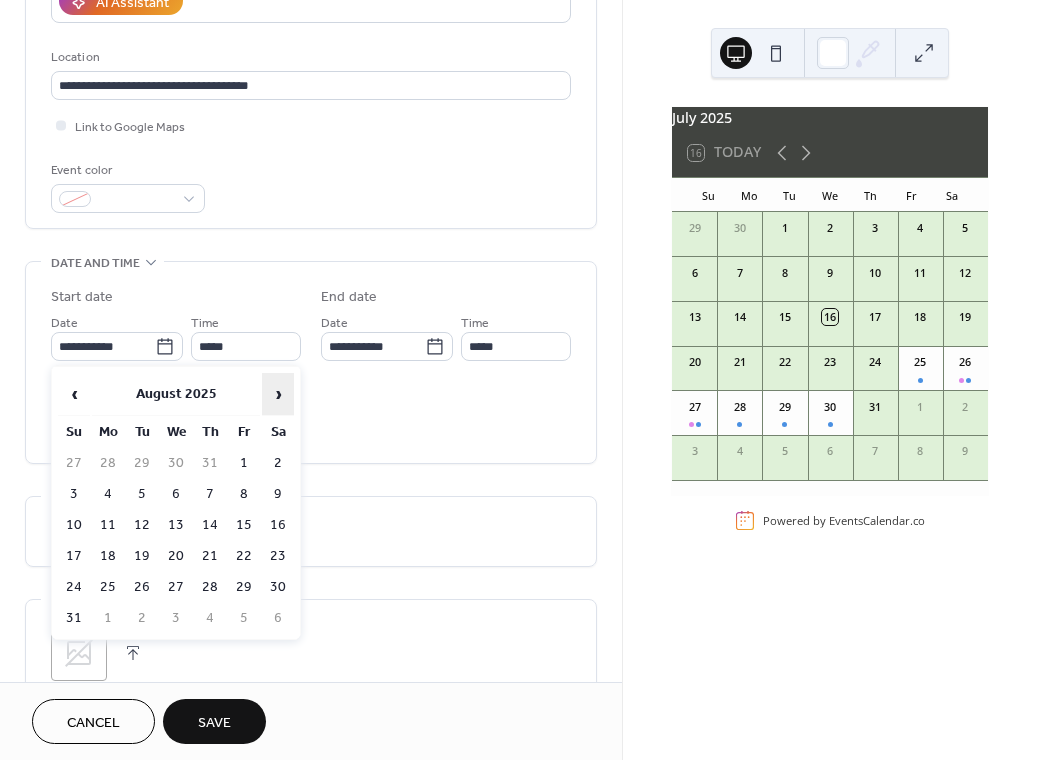 click on "›" at bounding box center (278, 394) 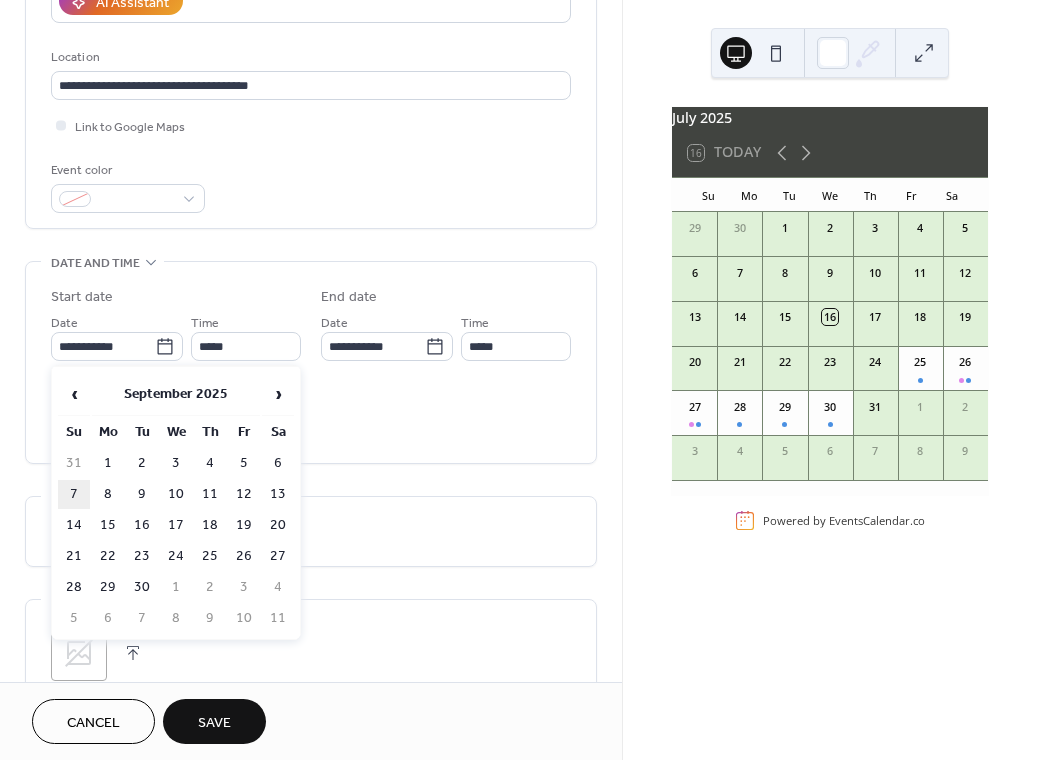 click on "7" at bounding box center [74, 494] 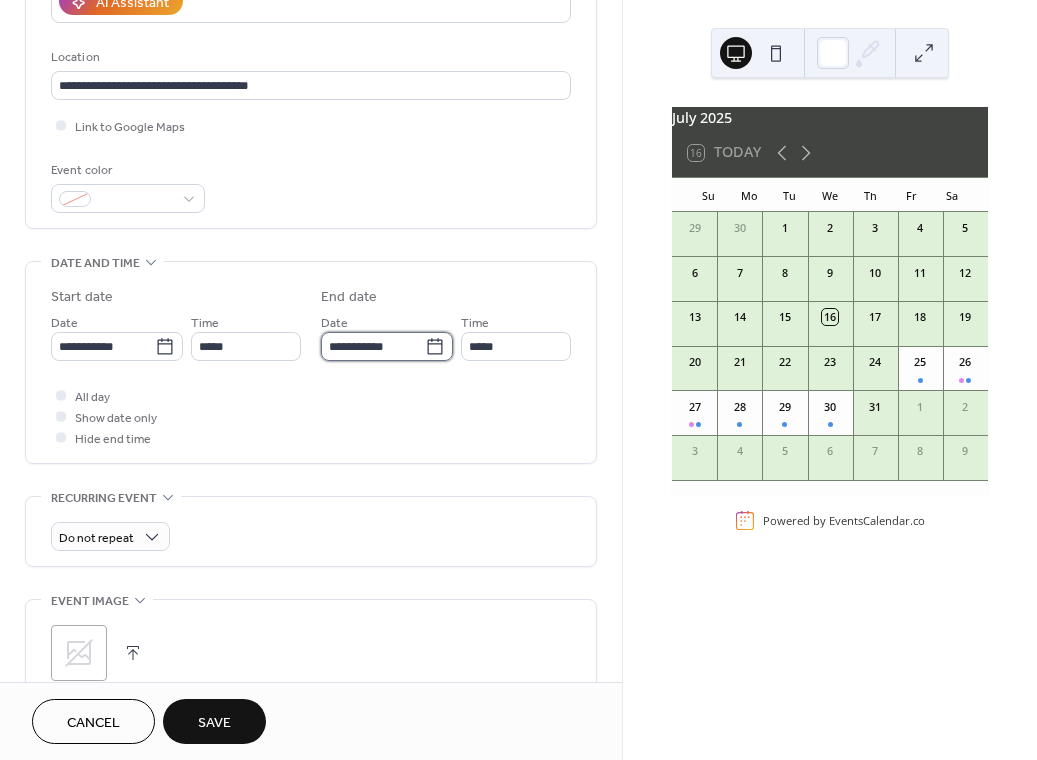 click on "**********" at bounding box center (373, 346) 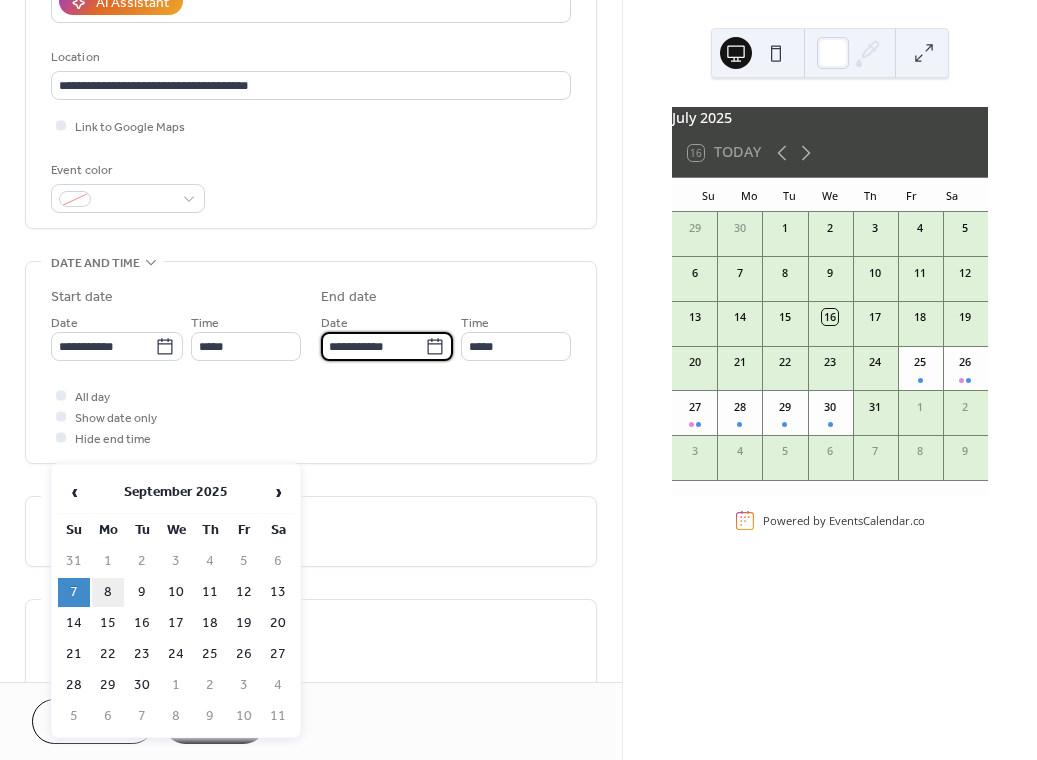 click on "8" at bounding box center (108, 592) 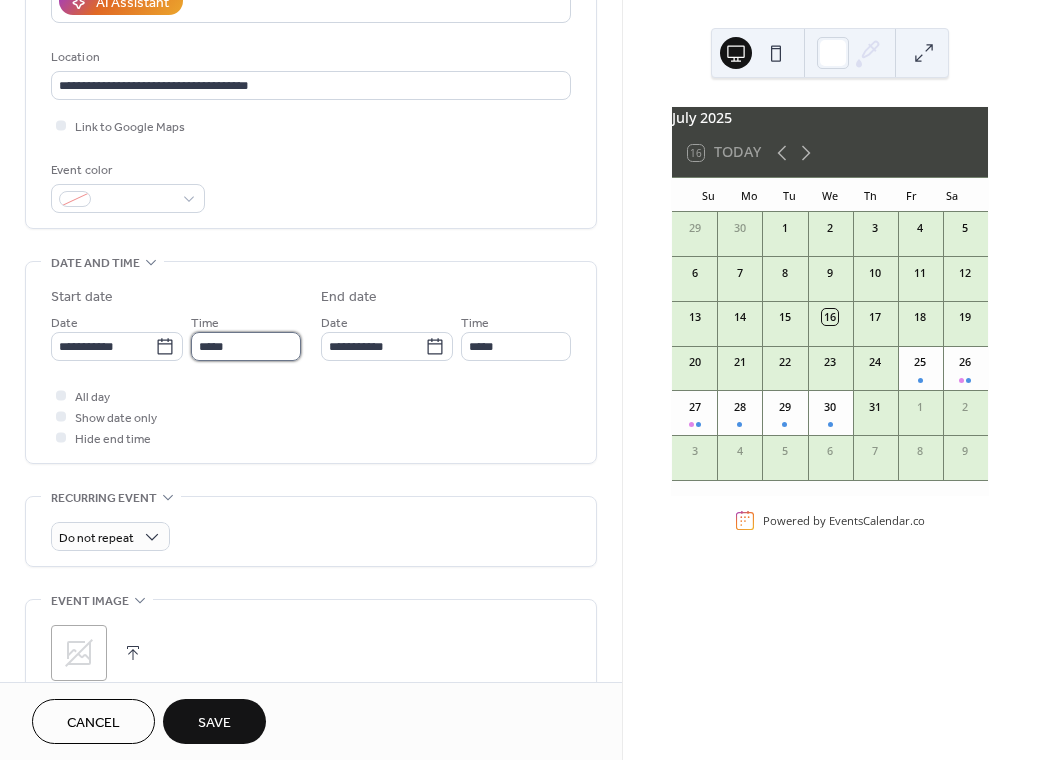 click on "*****" at bounding box center [246, 346] 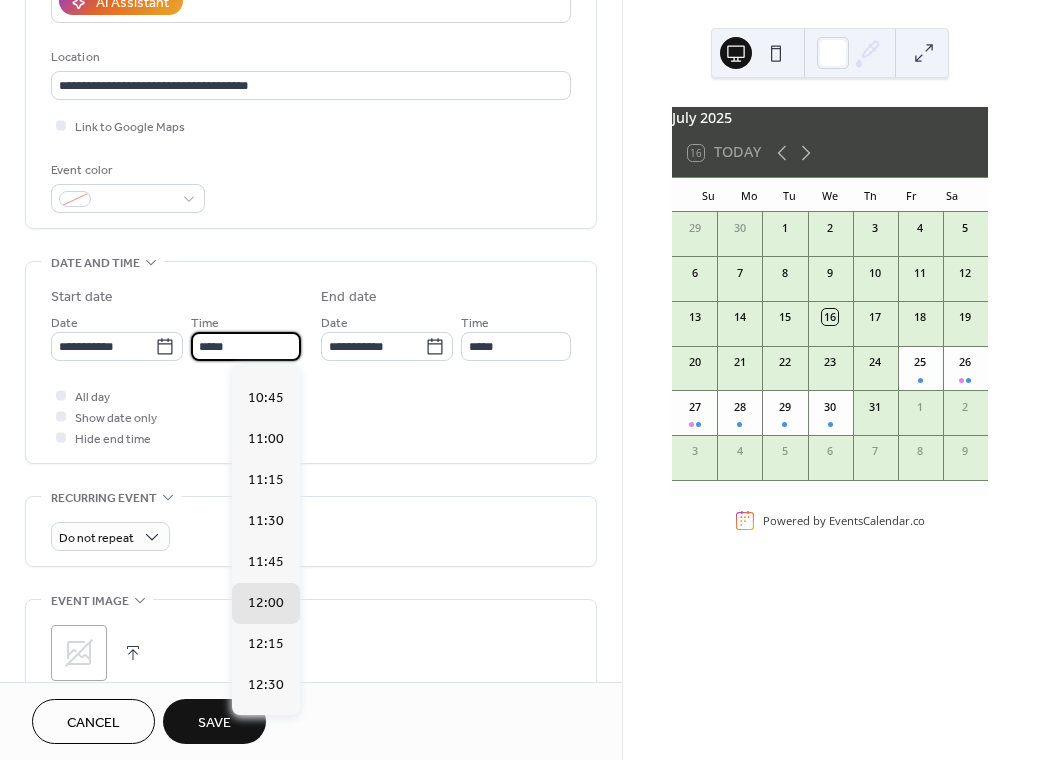scroll, scrollTop: 1735, scrollLeft: 0, axis: vertical 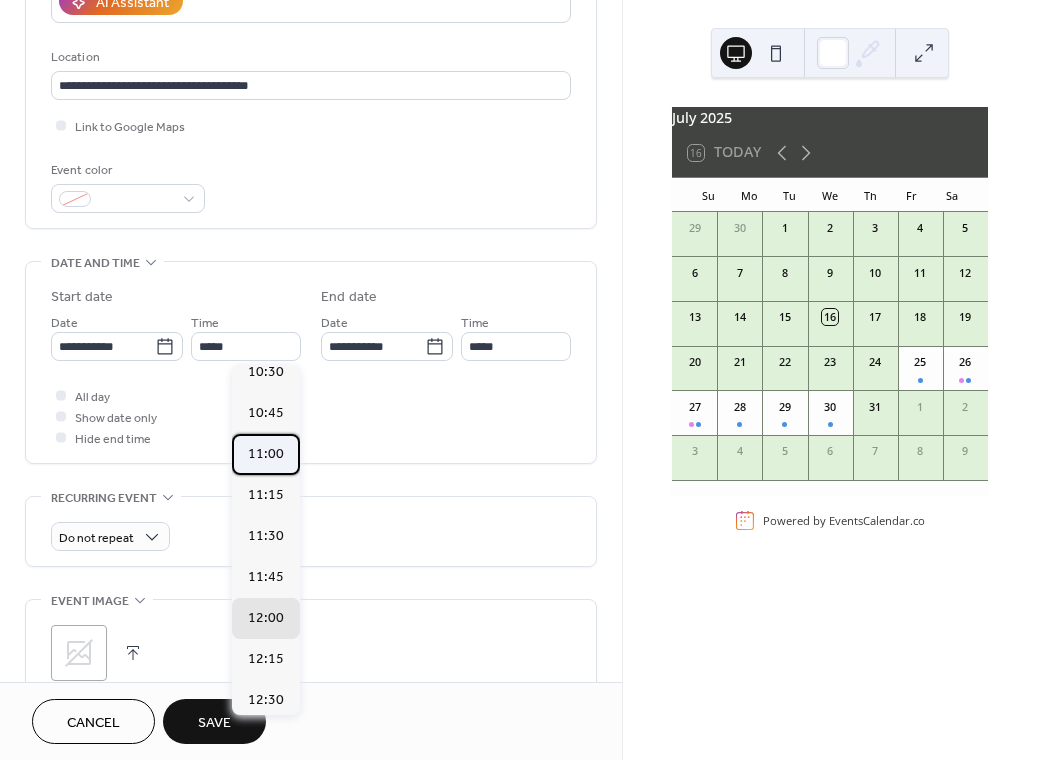 click on "11:00" at bounding box center [266, 454] 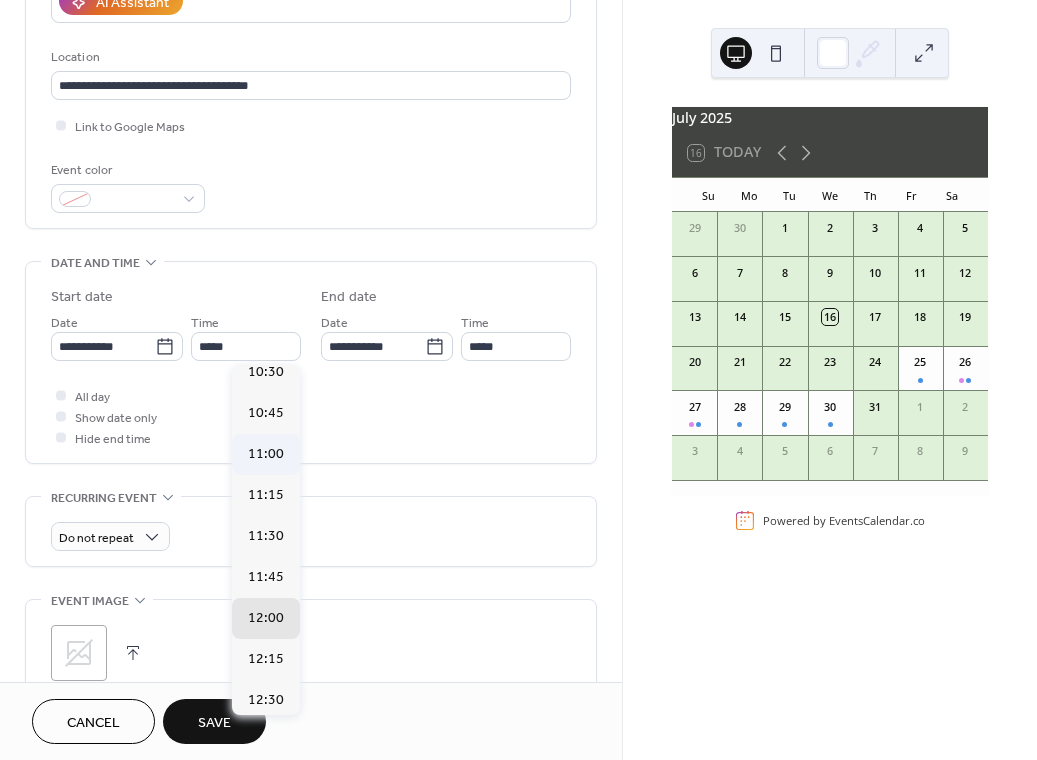 type on "*****" 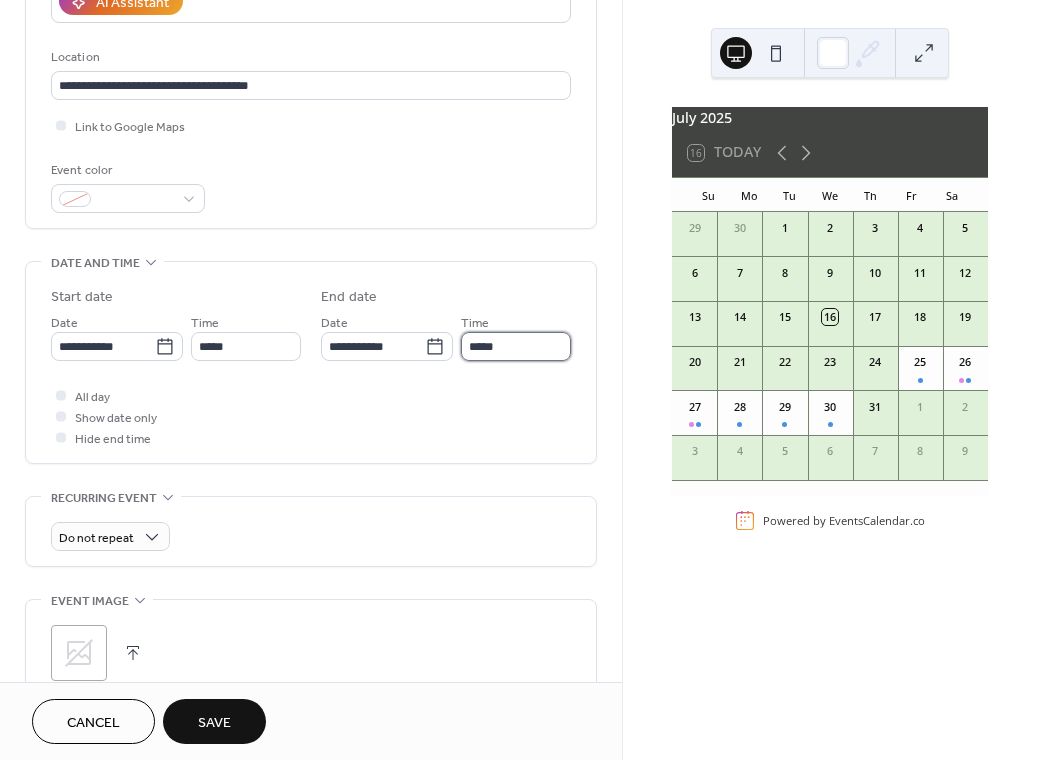 click on "*****" at bounding box center [516, 346] 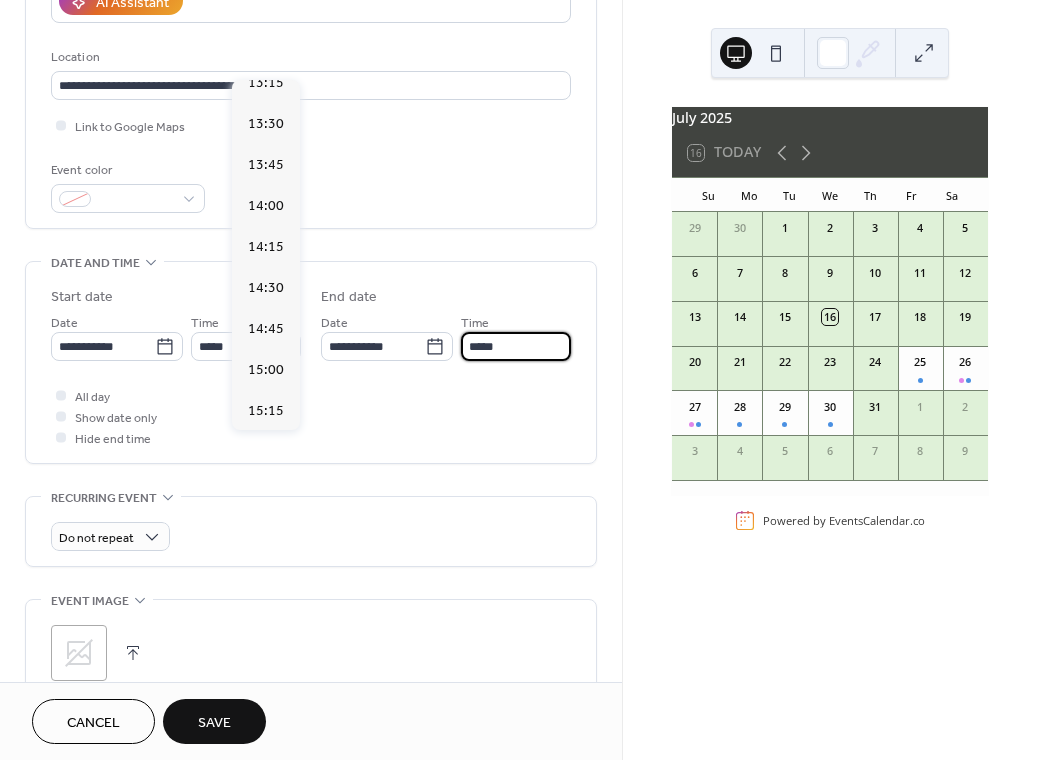 scroll, scrollTop: 2192, scrollLeft: 0, axis: vertical 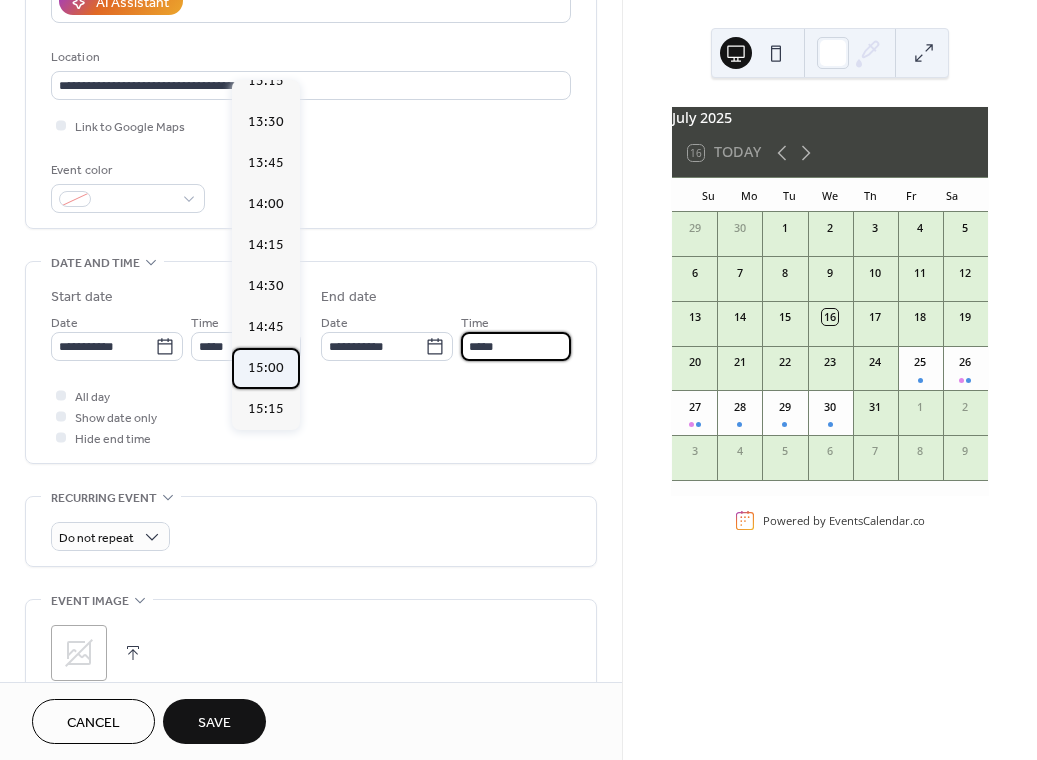 click on "15:00" at bounding box center (266, 368) 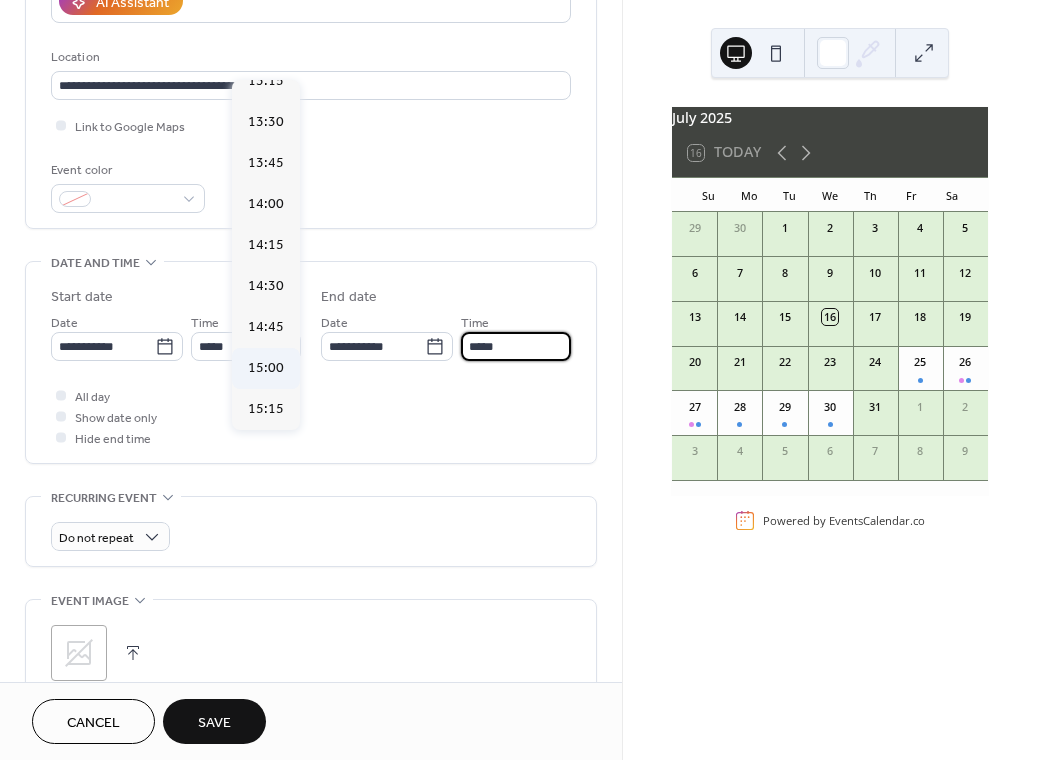 type on "*****" 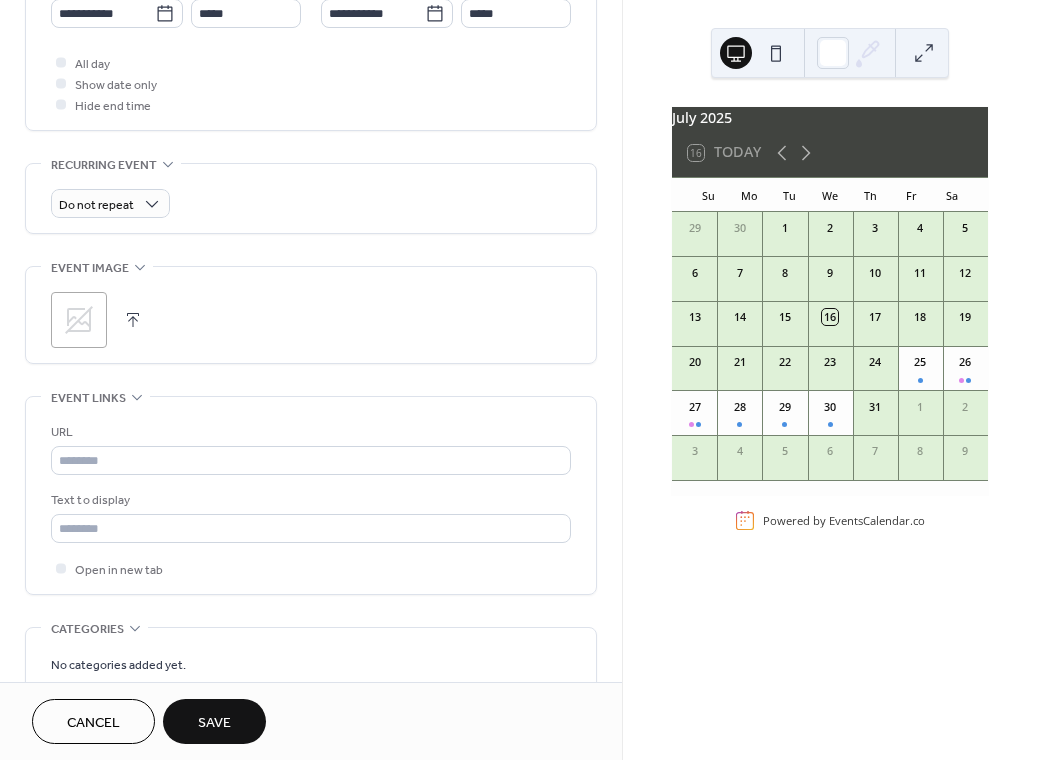 scroll, scrollTop: 730, scrollLeft: 0, axis: vertical 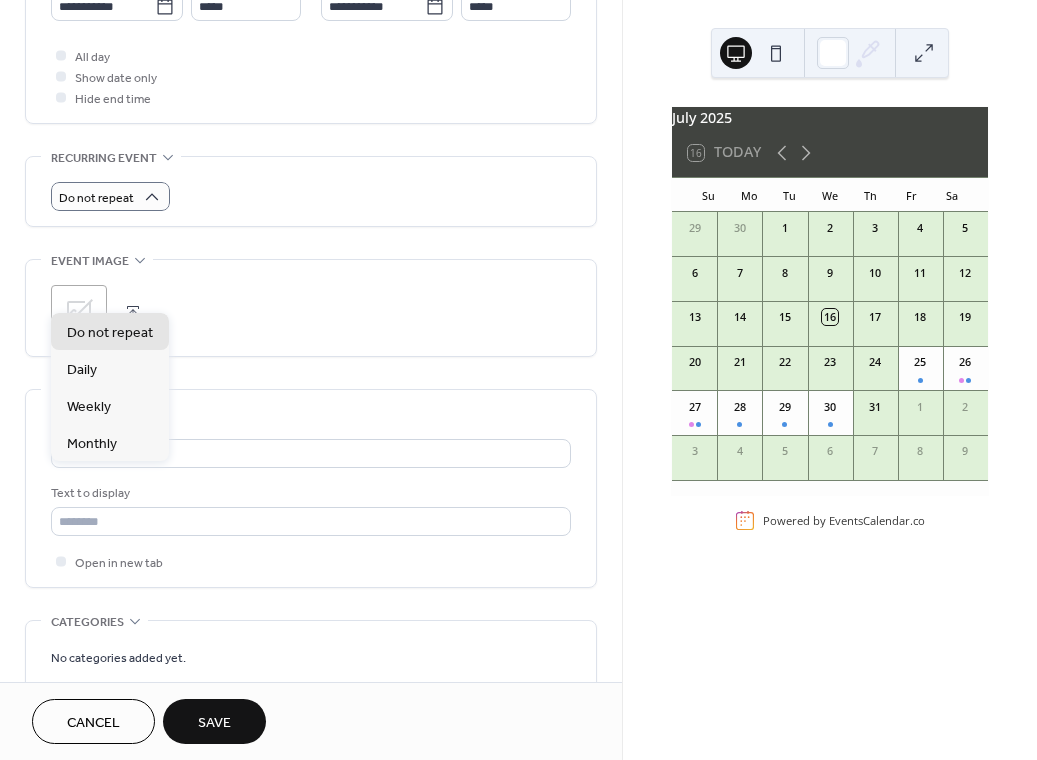 click on "Do not repeat" at bounding box center [311, 196] 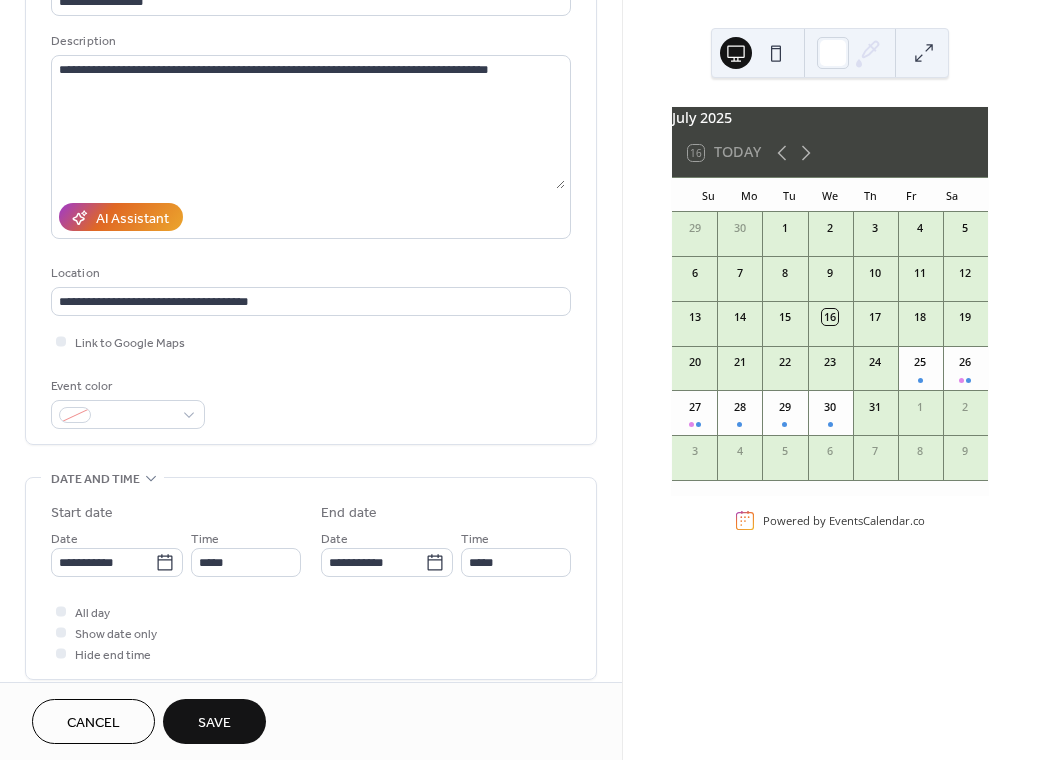 scroll, scrollTop: 0, scrollLeft: 0, axis: both 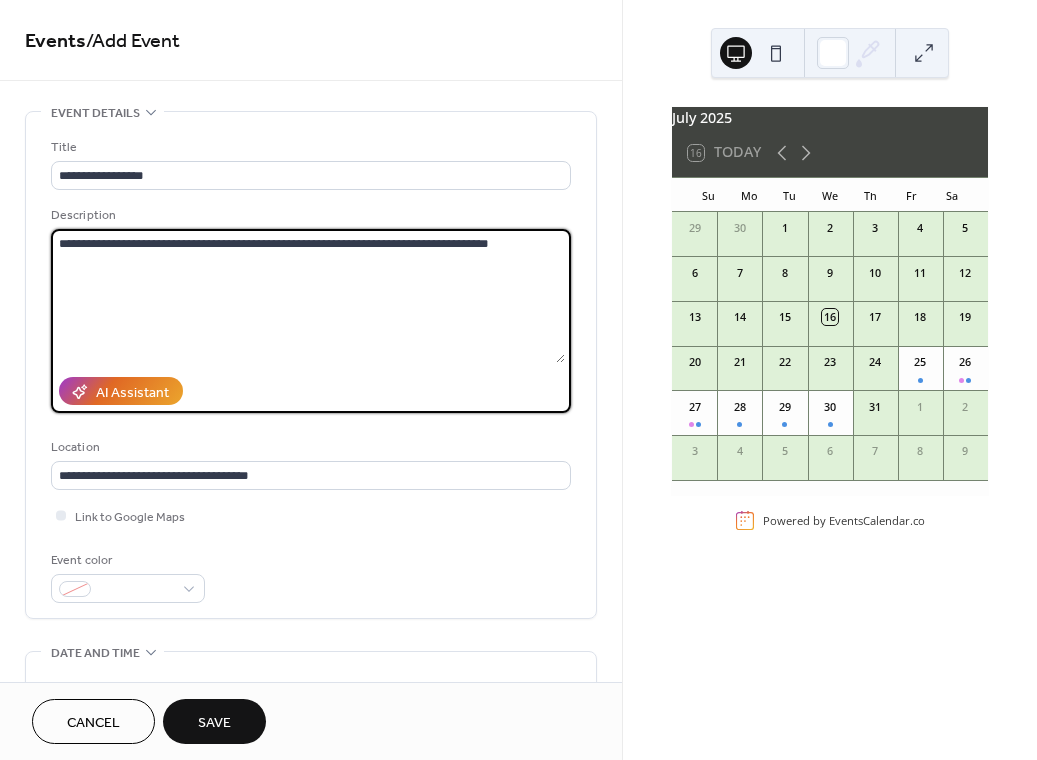 drag, startPoint x: 527, startPoint y: 241, endPoint x: 9, endPoint y: 207, distance: 519.1146 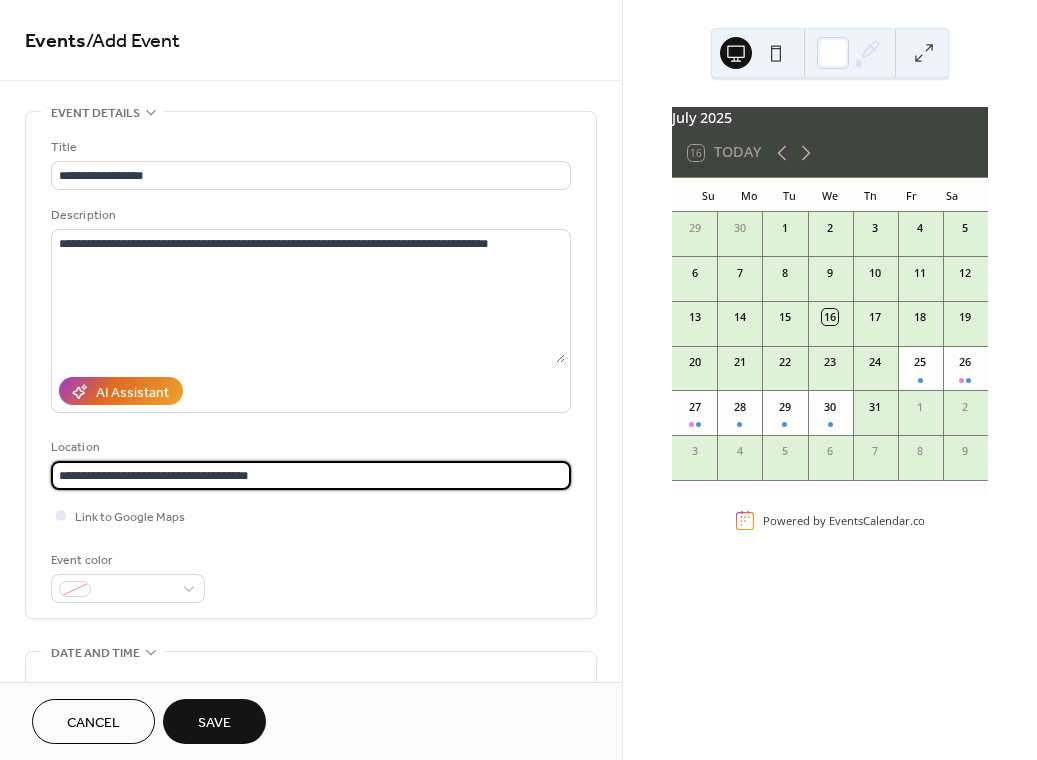 click on "**********" at bounding box center [311, 475] 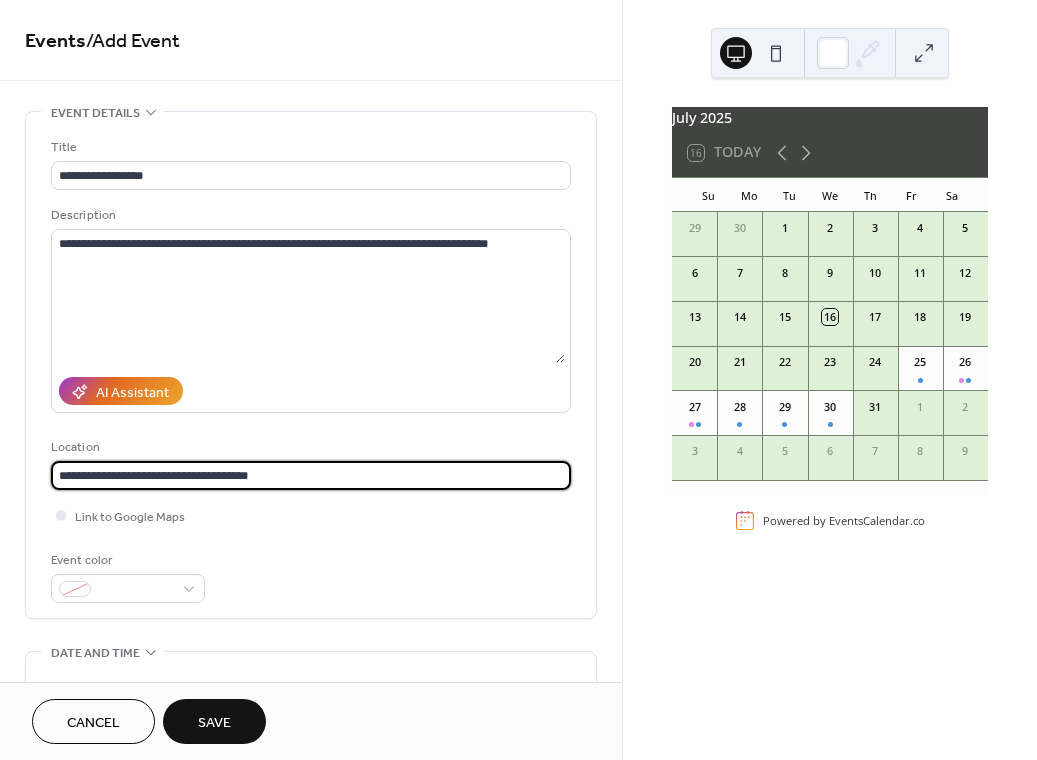 drag, startPoint x: 294, startPoint y: 471, endPoint x: 78, endPoint y: 460, distance: 216.2799 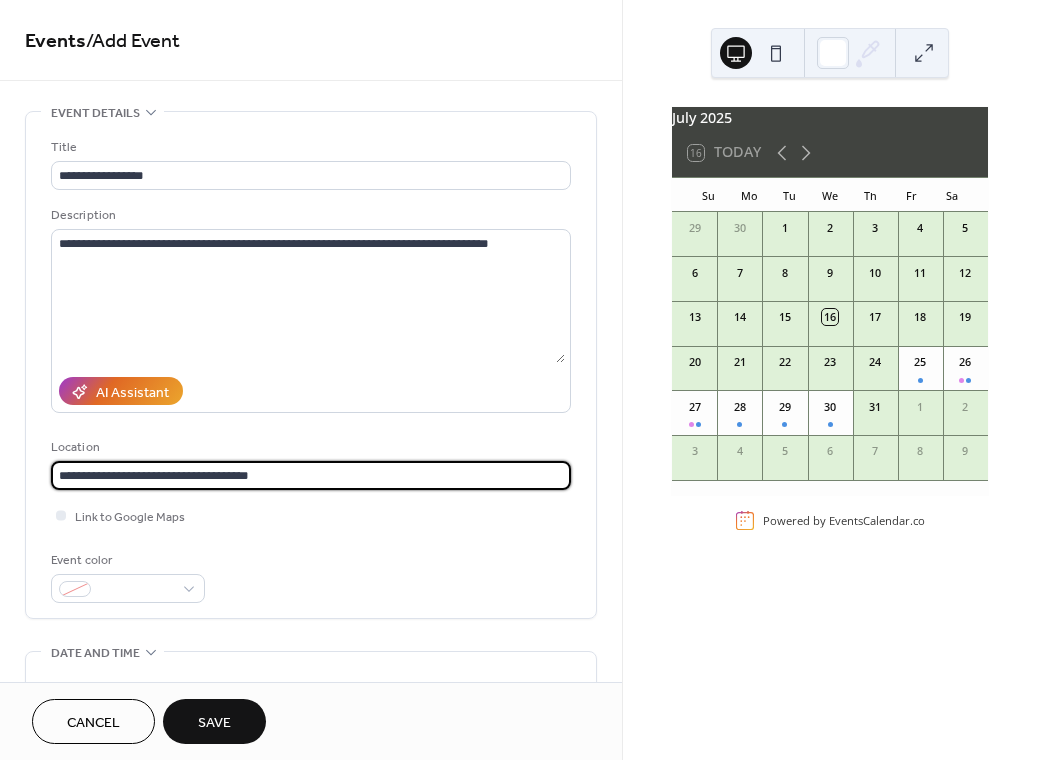 type 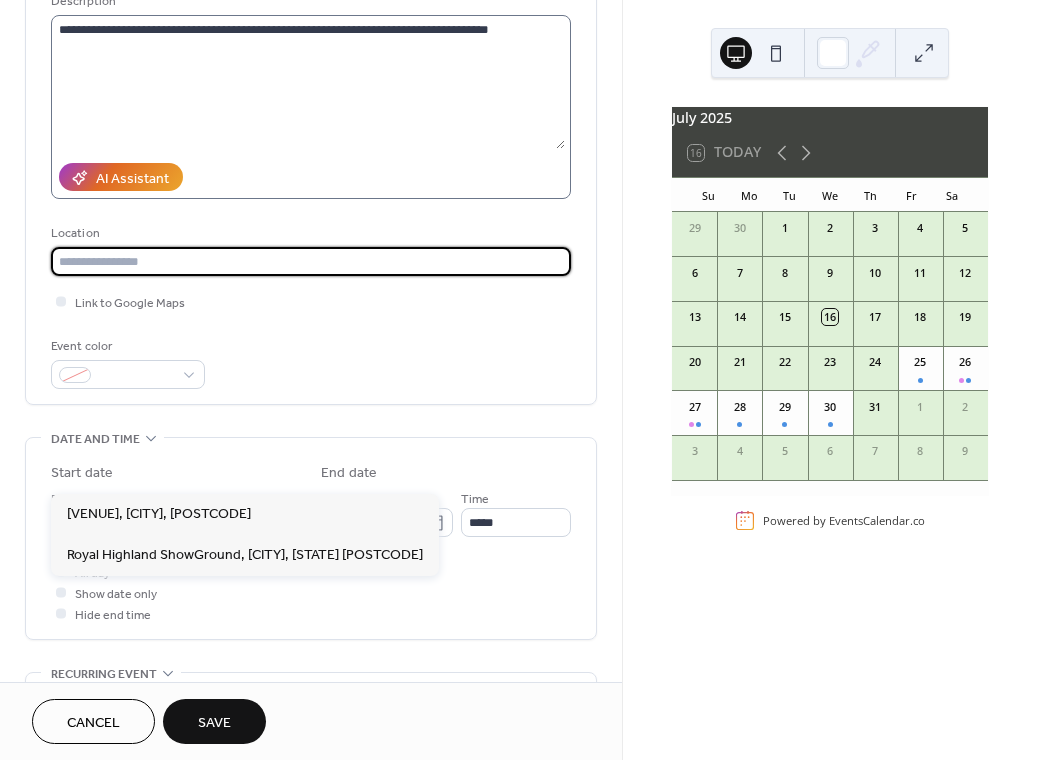 scroll, scrollTop: 237, scrollLeft: 0, axis: vertical 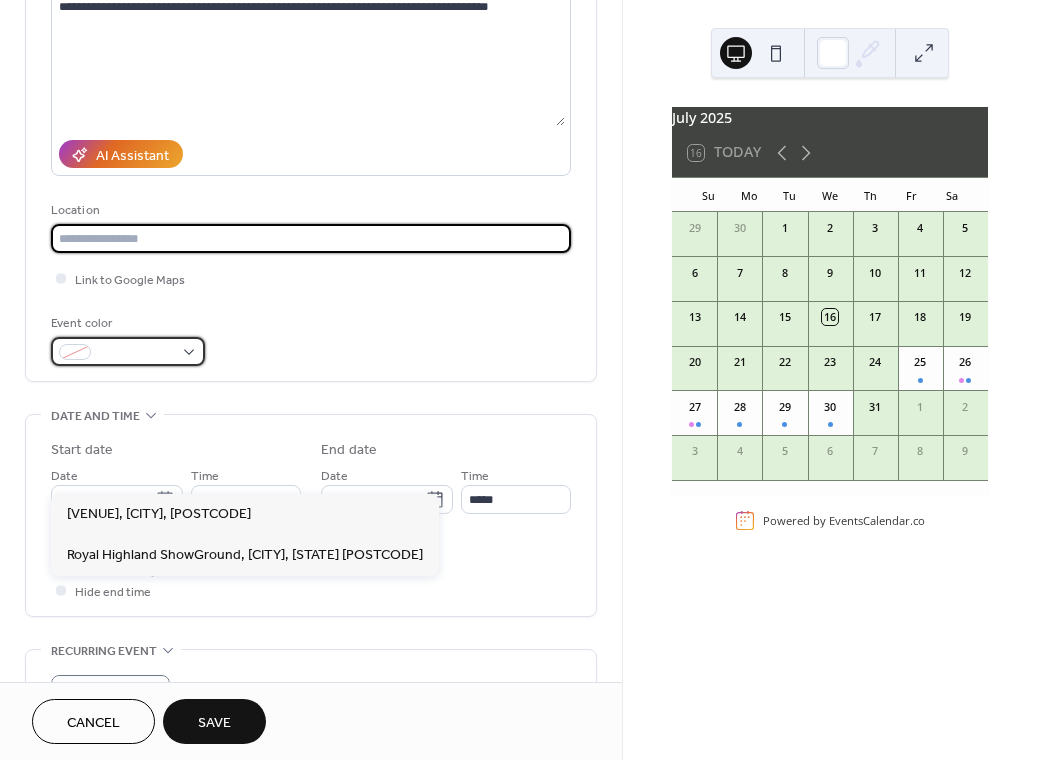 click at bounding box center [128, 351] 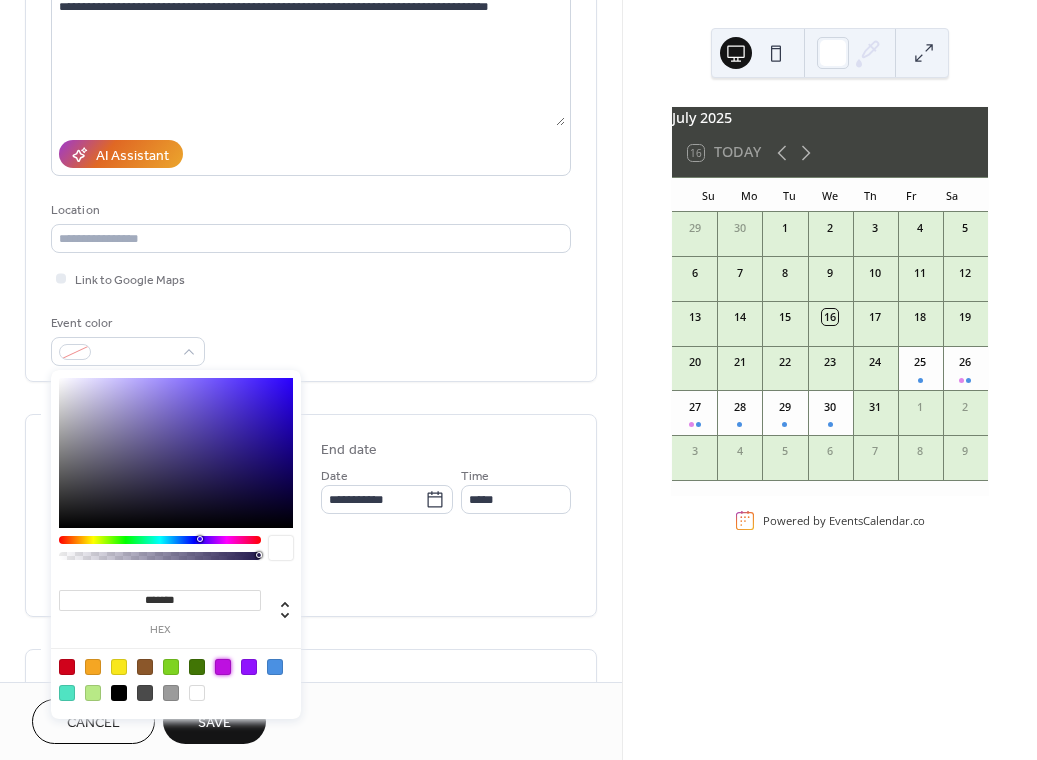 click at bounding box center (223, 667) 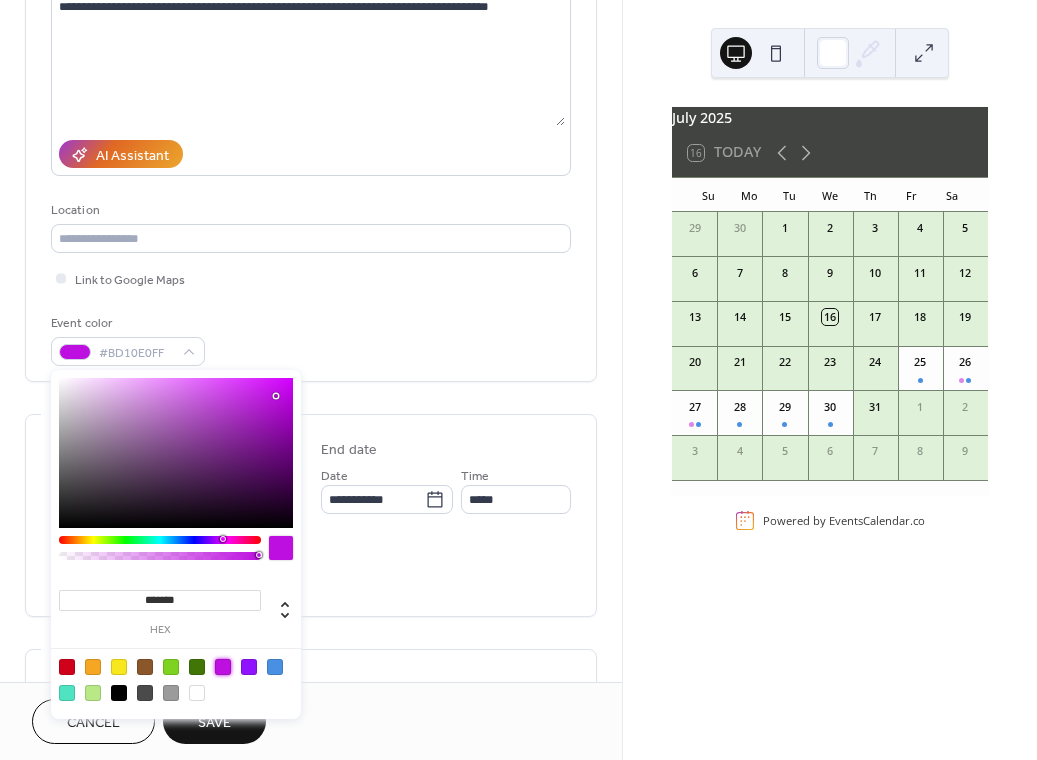 click on "**********" at bounding box center (176, 489) 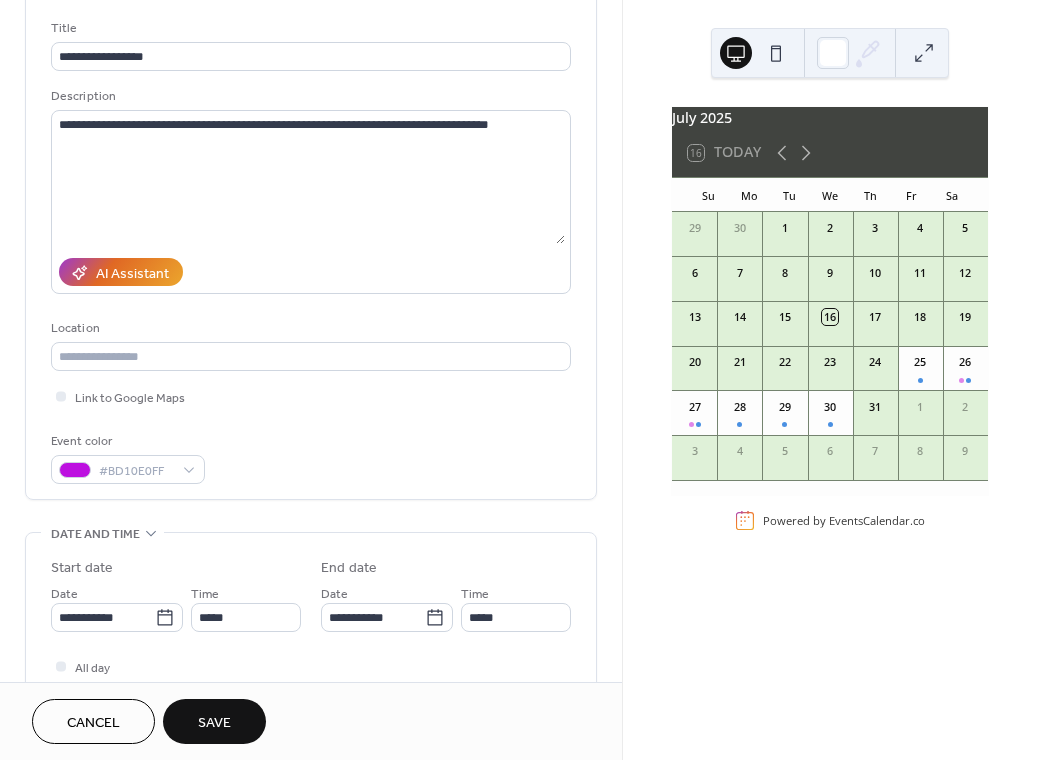 scroll, scrollTop: 0, scrollLeft: 0, axis: both 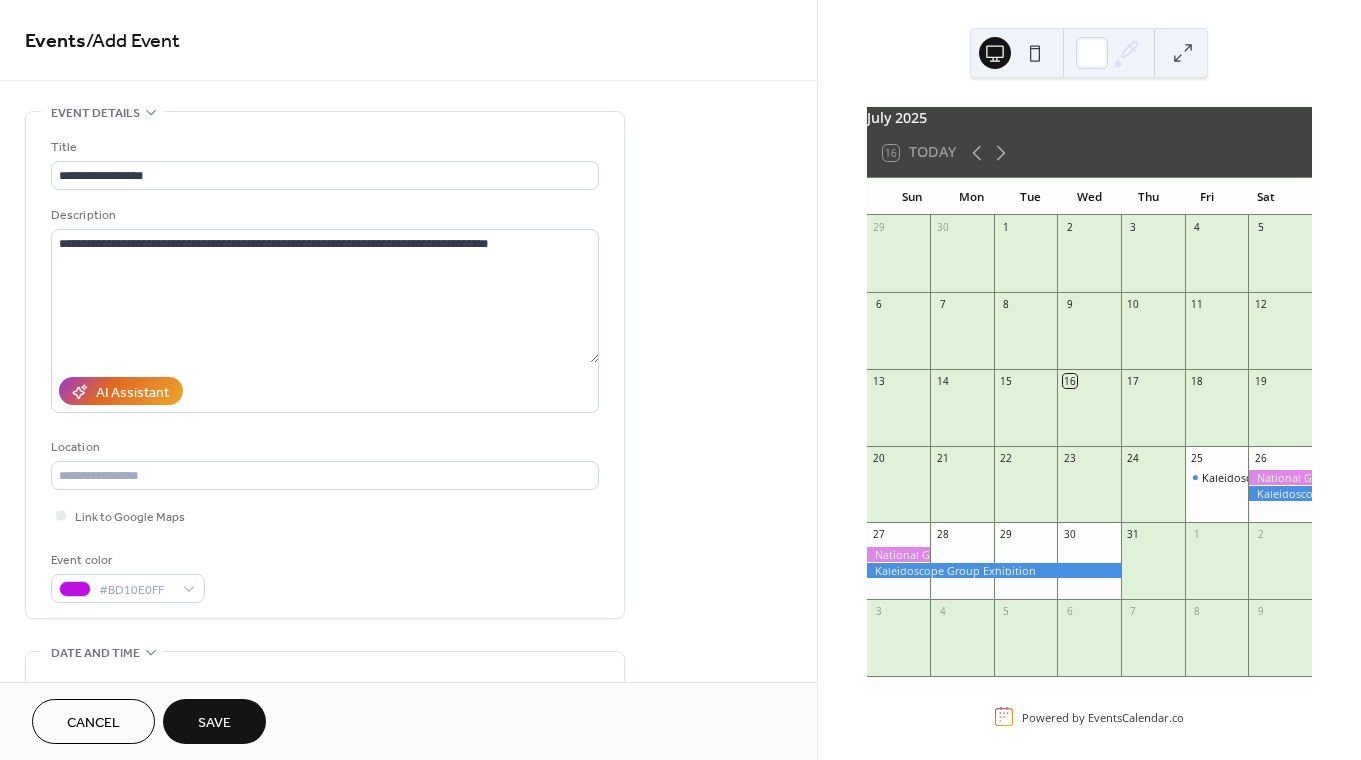 click on "Save" at bounding box center (214, 723) 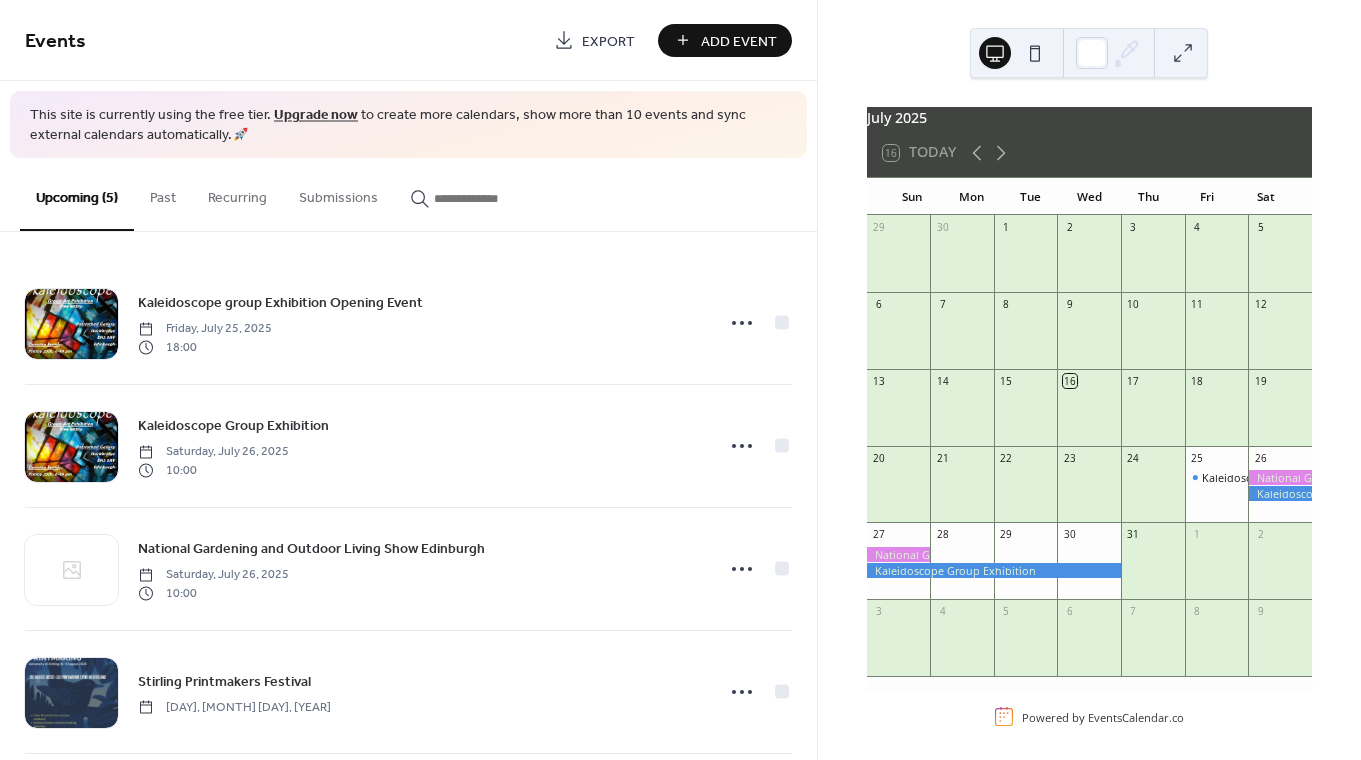 click on "Add Event" at bounding box center [739, 41] 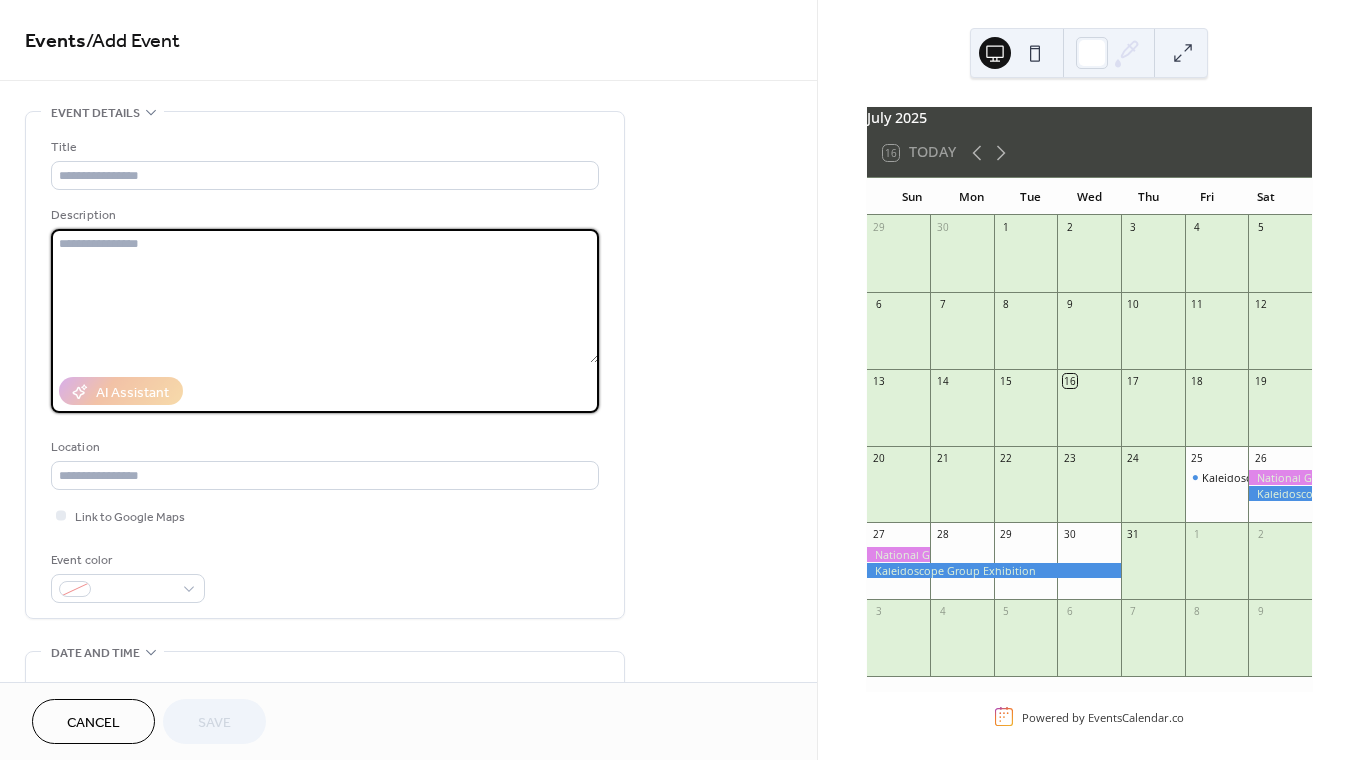 click at bounding box center (325, 296) 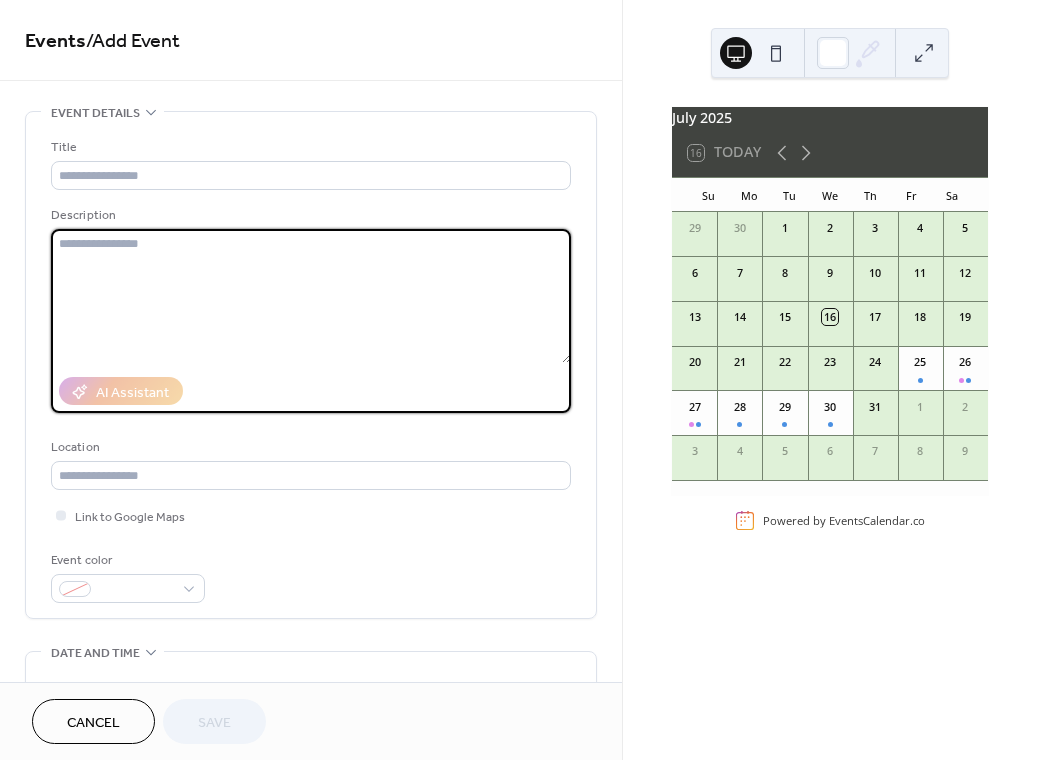 paste on "**********" 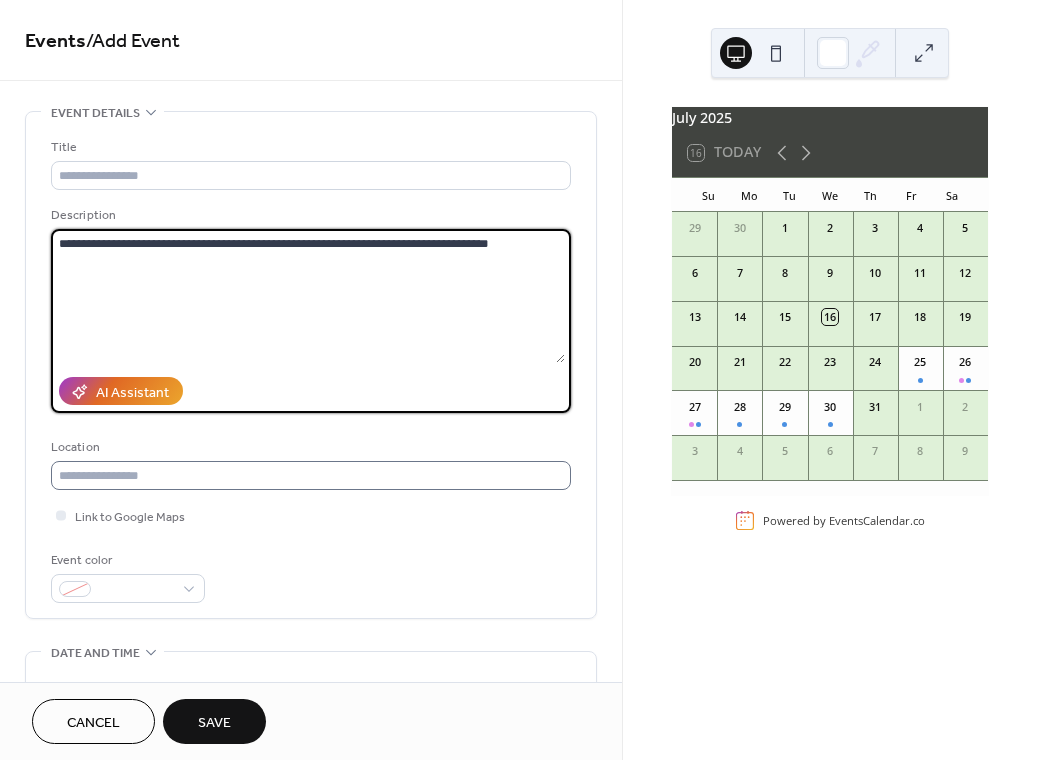 type on "**********" 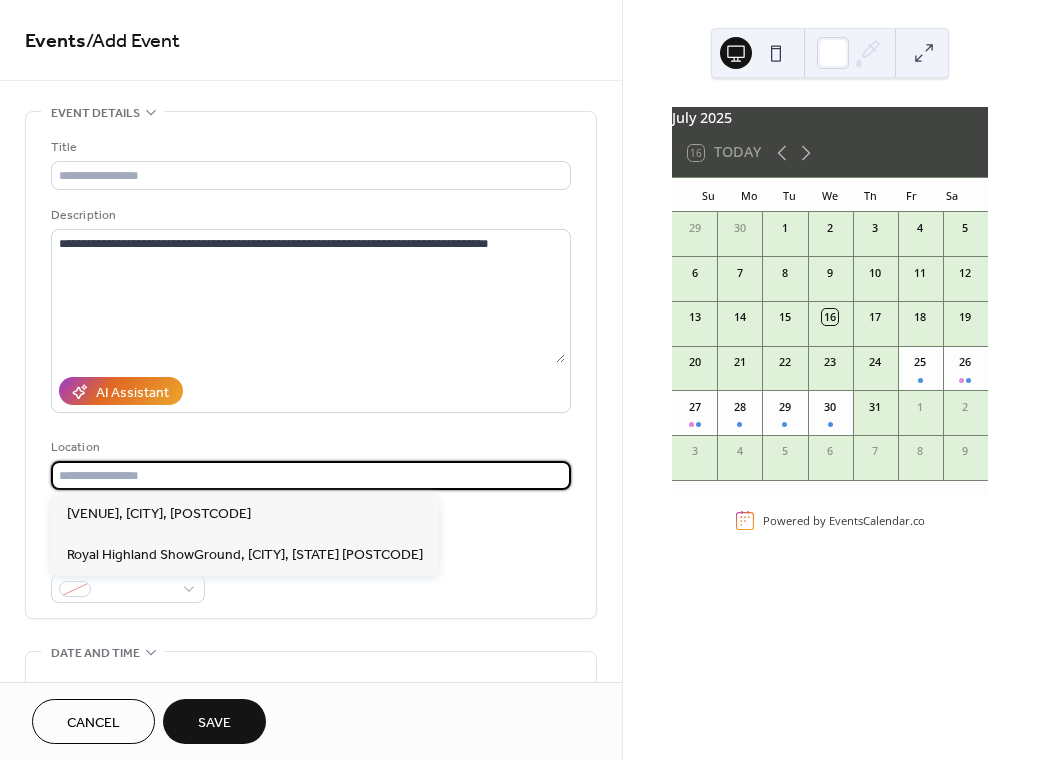 click at bounding box center (311, 475) 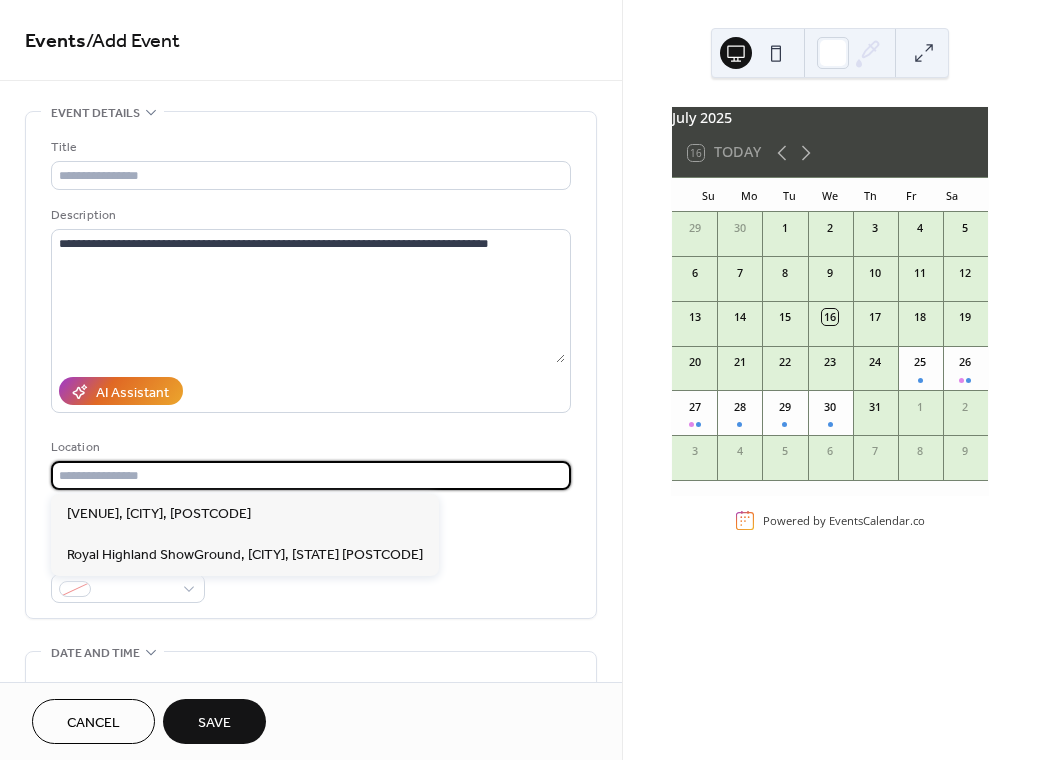 paste on "**********" 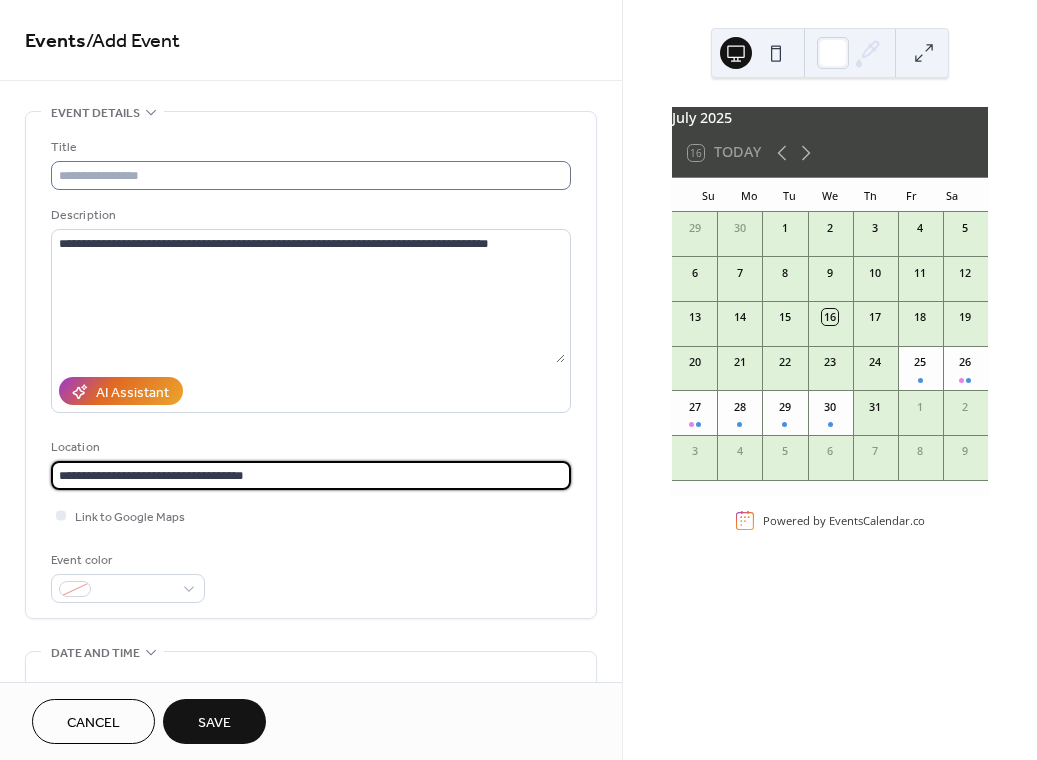 type on "**********" 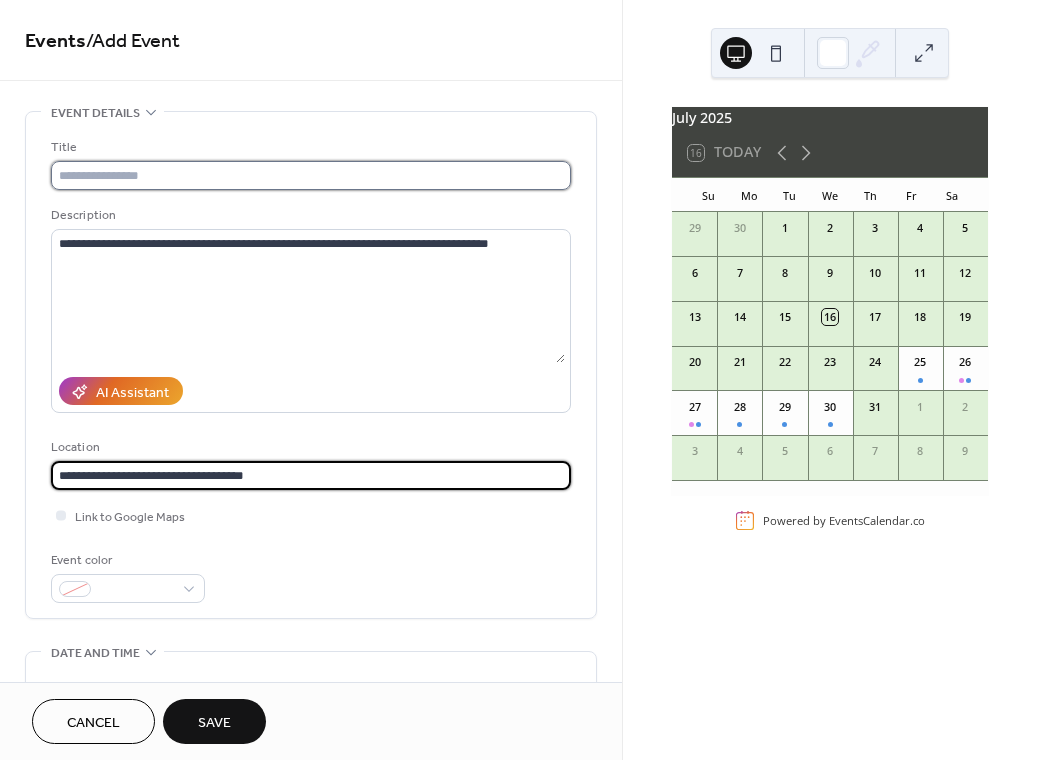 click at bounding box center [311, 175] 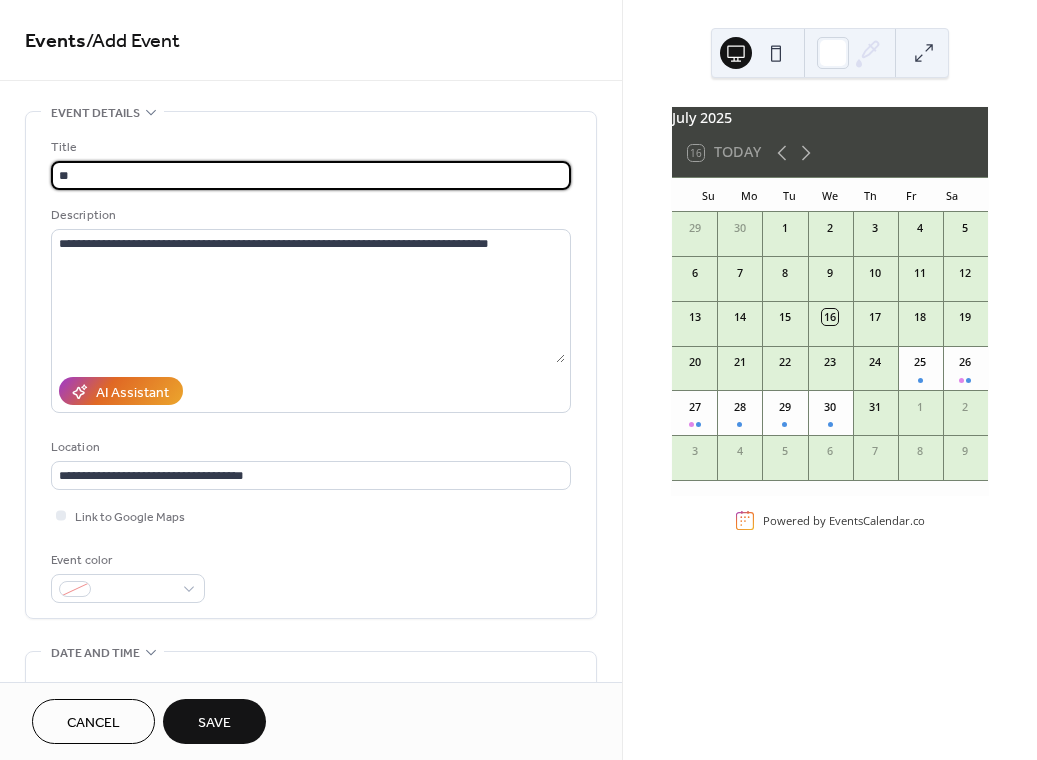 type on "*" 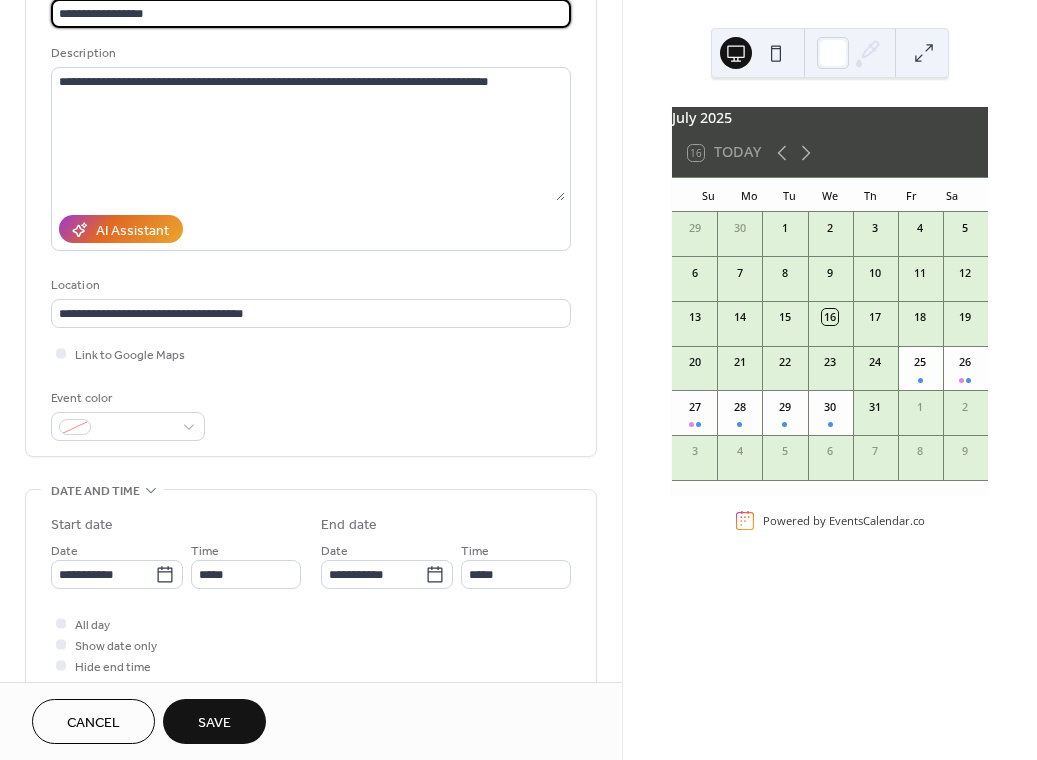 scroll, scrollTop: 196, scrollLeft: 0, axis: vertical 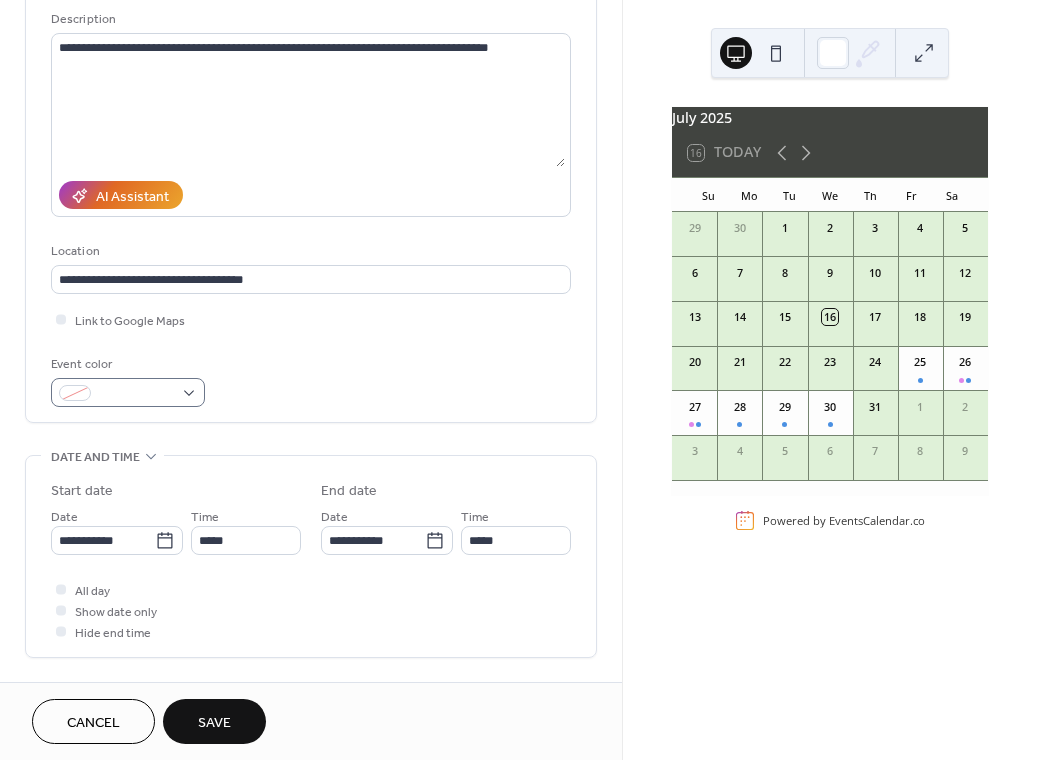 type on "**********" 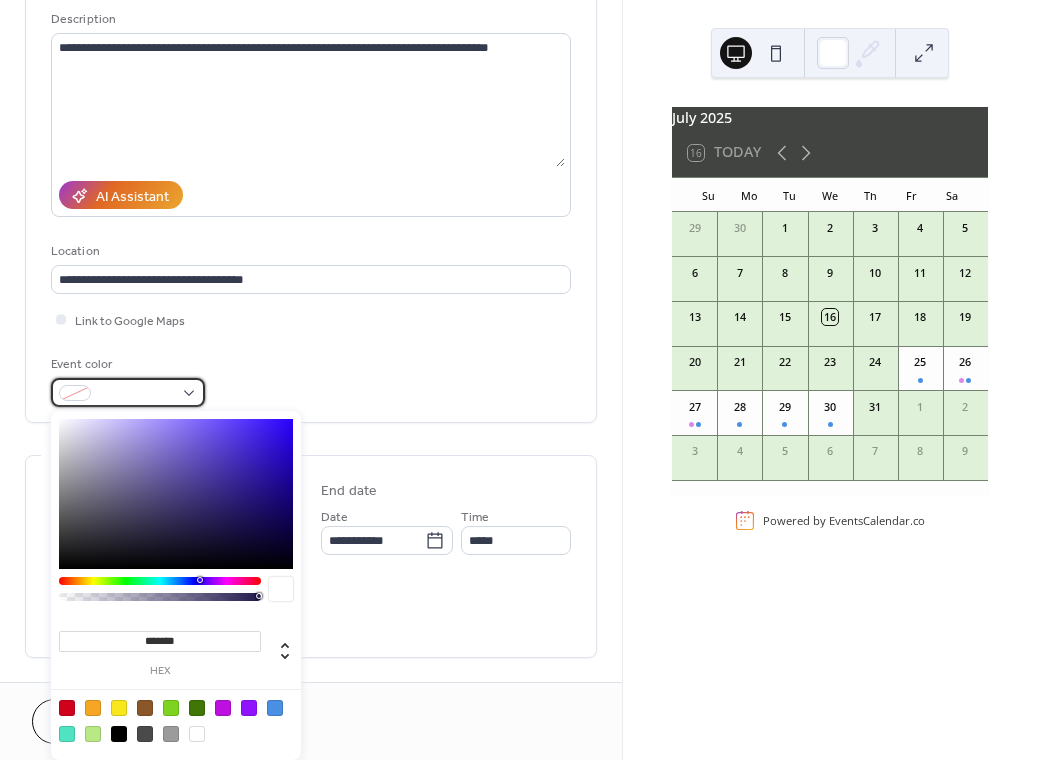 click at bounding box center (128, 392) 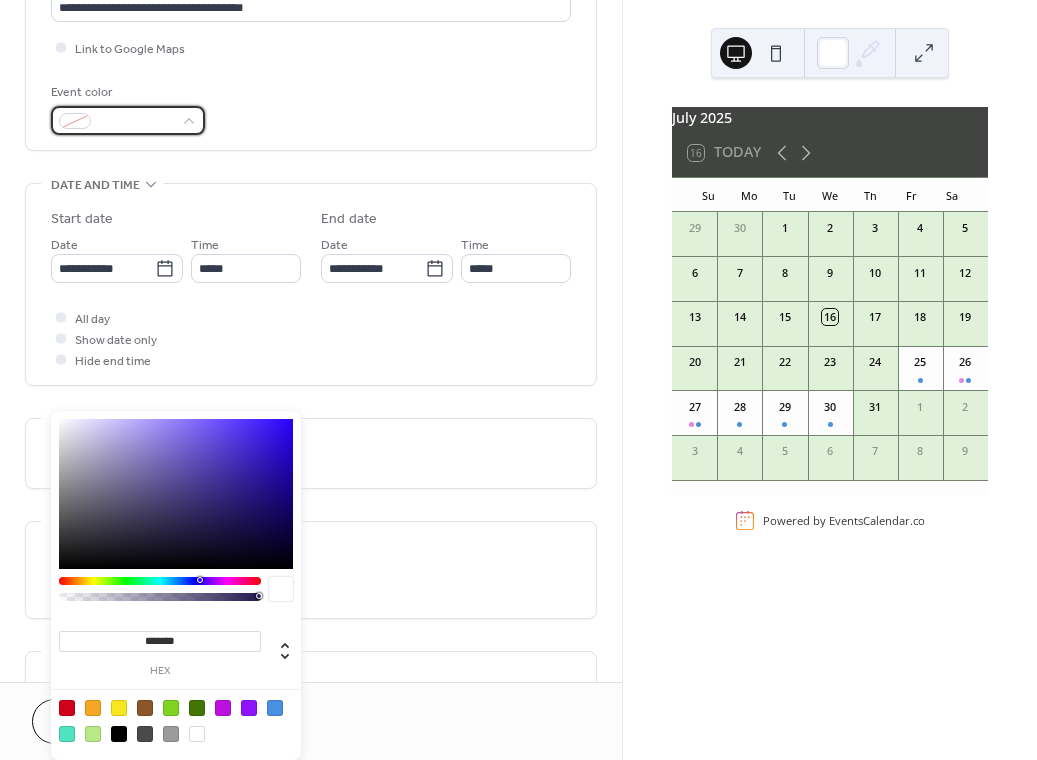 scroll, scrollTop: 473, scrollLeft: 0, axis: vertical 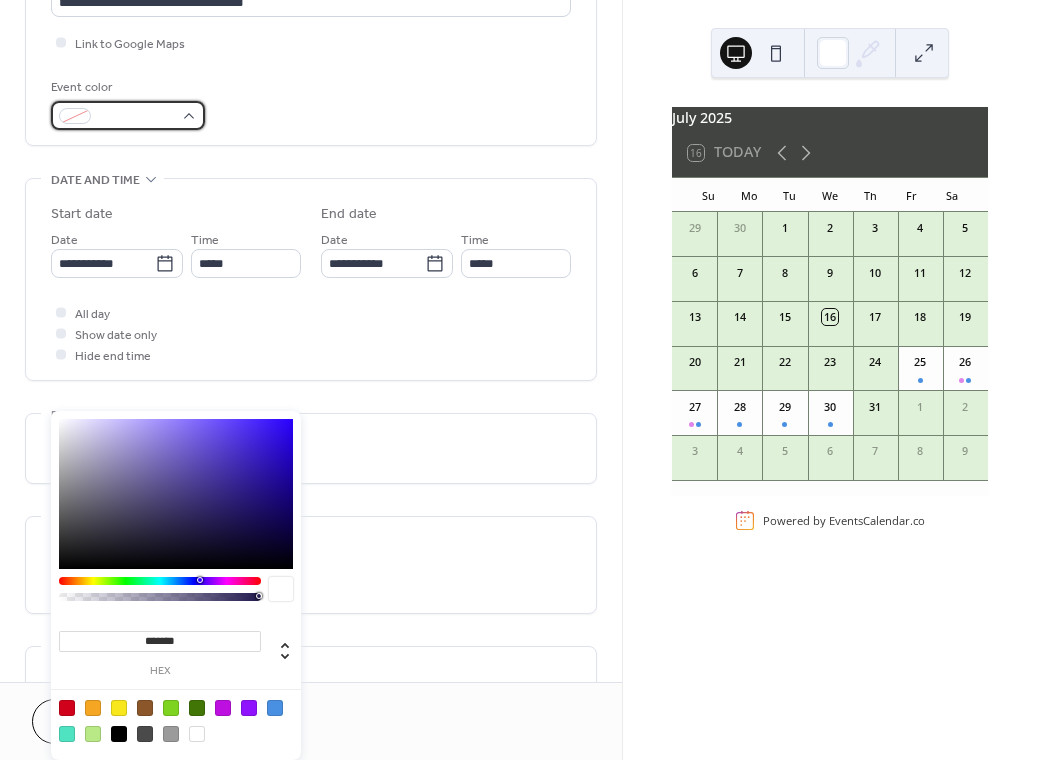 click at bounding box center [128, 115] 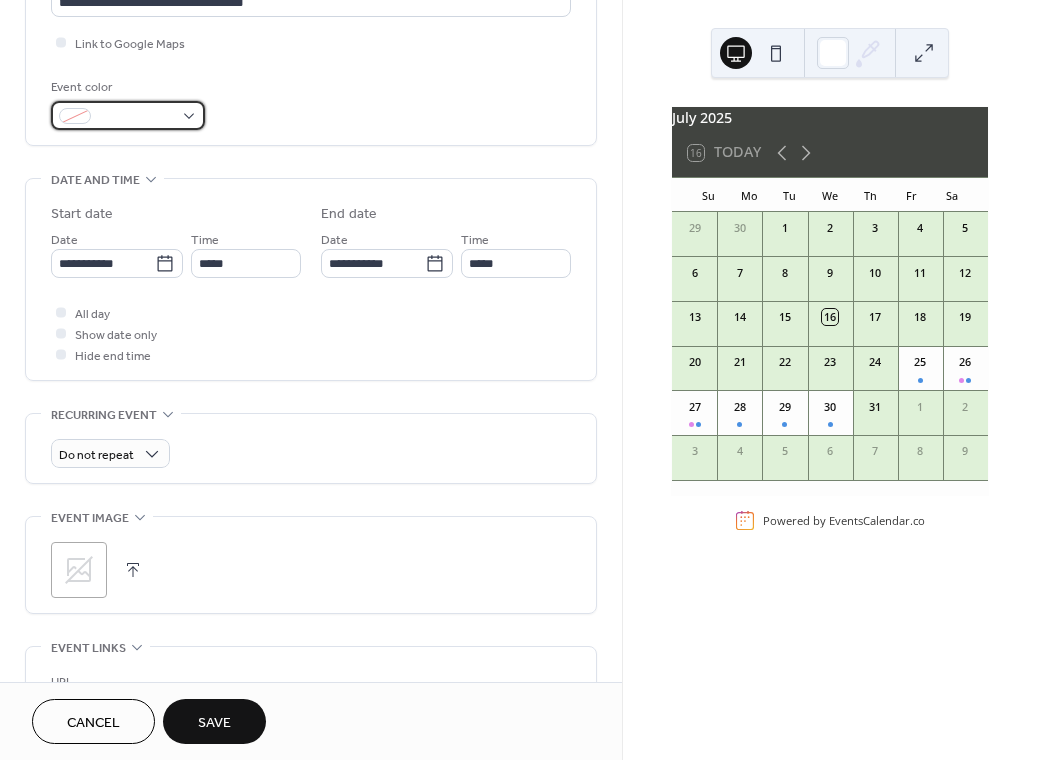 click at bounding box center [128, 115] 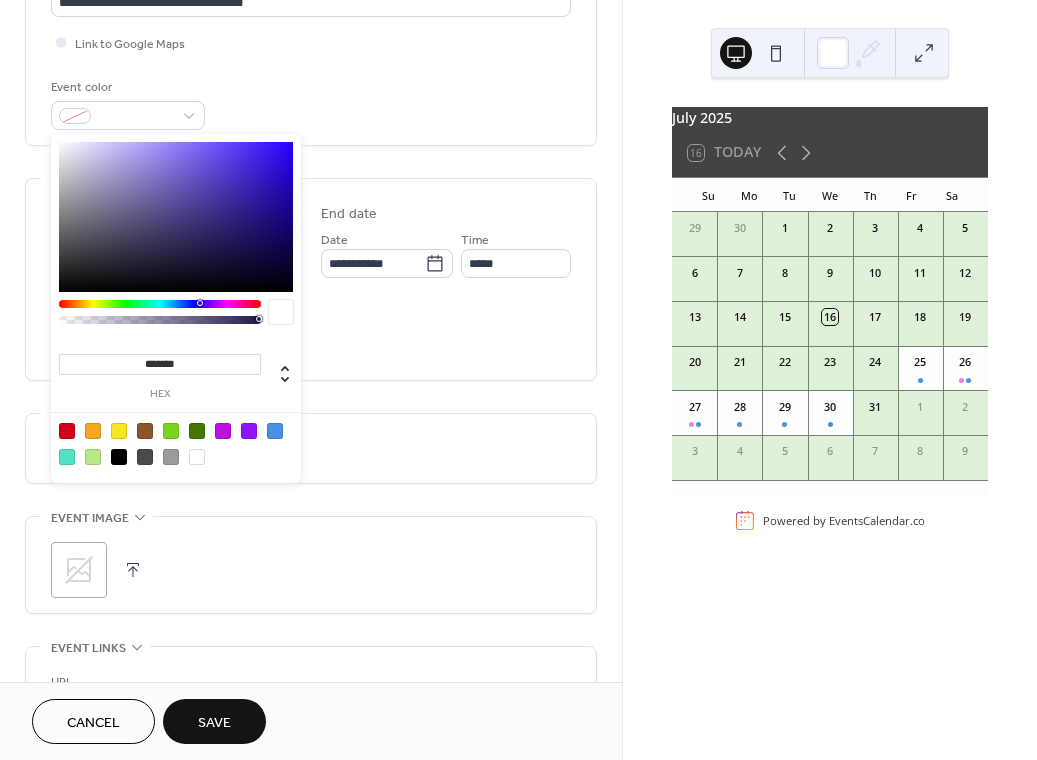 click at bounding box center [223, 431] 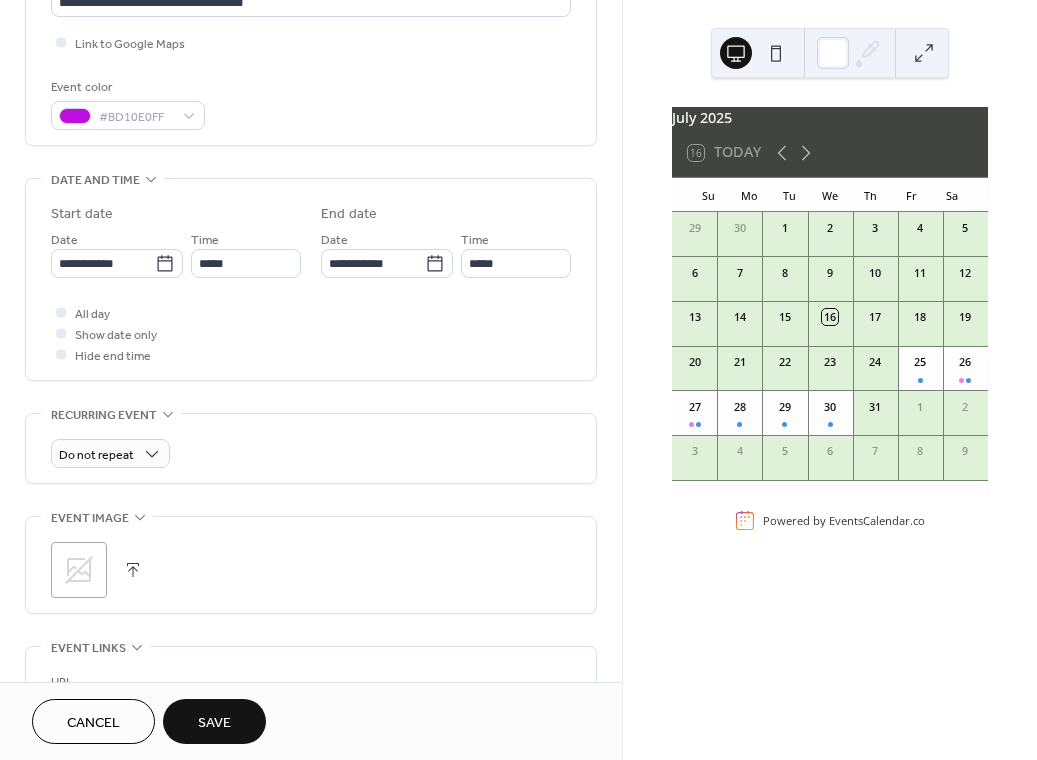 click on "**********" at bounding box center (446, 253) 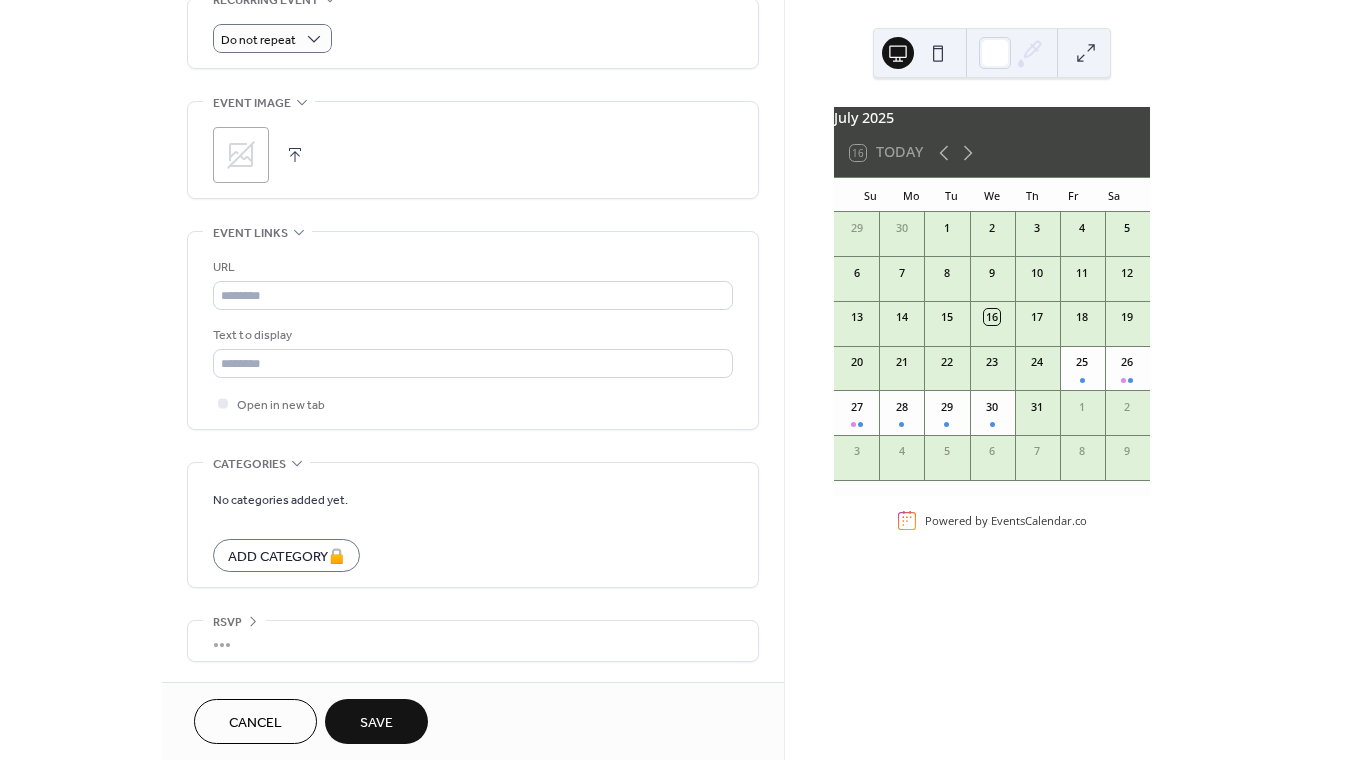 scroll, scrollTop: 888, scrollLeft: 0, axis: vertical 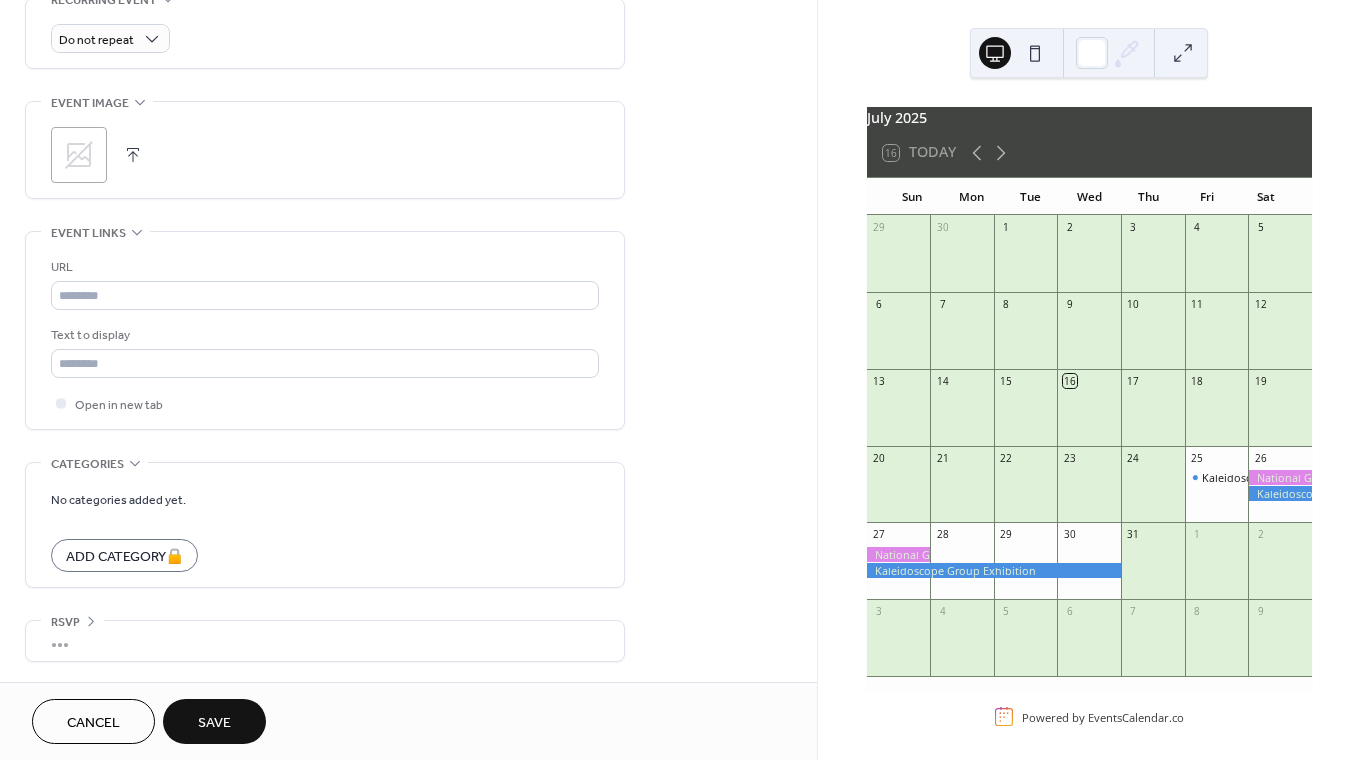 click on "Save" at bounding box center [214, 721] 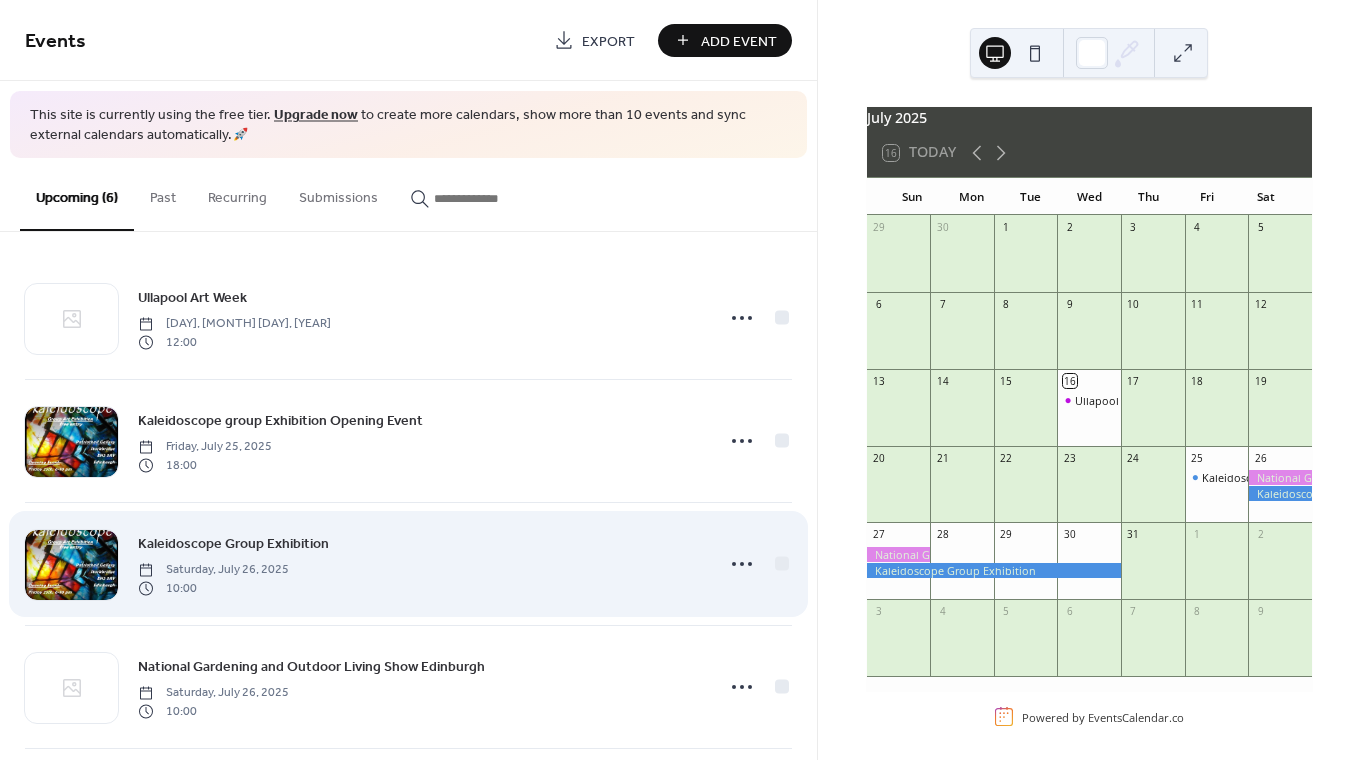 scroll, scrollTop: 0, scrollLeft: 0, axis: both 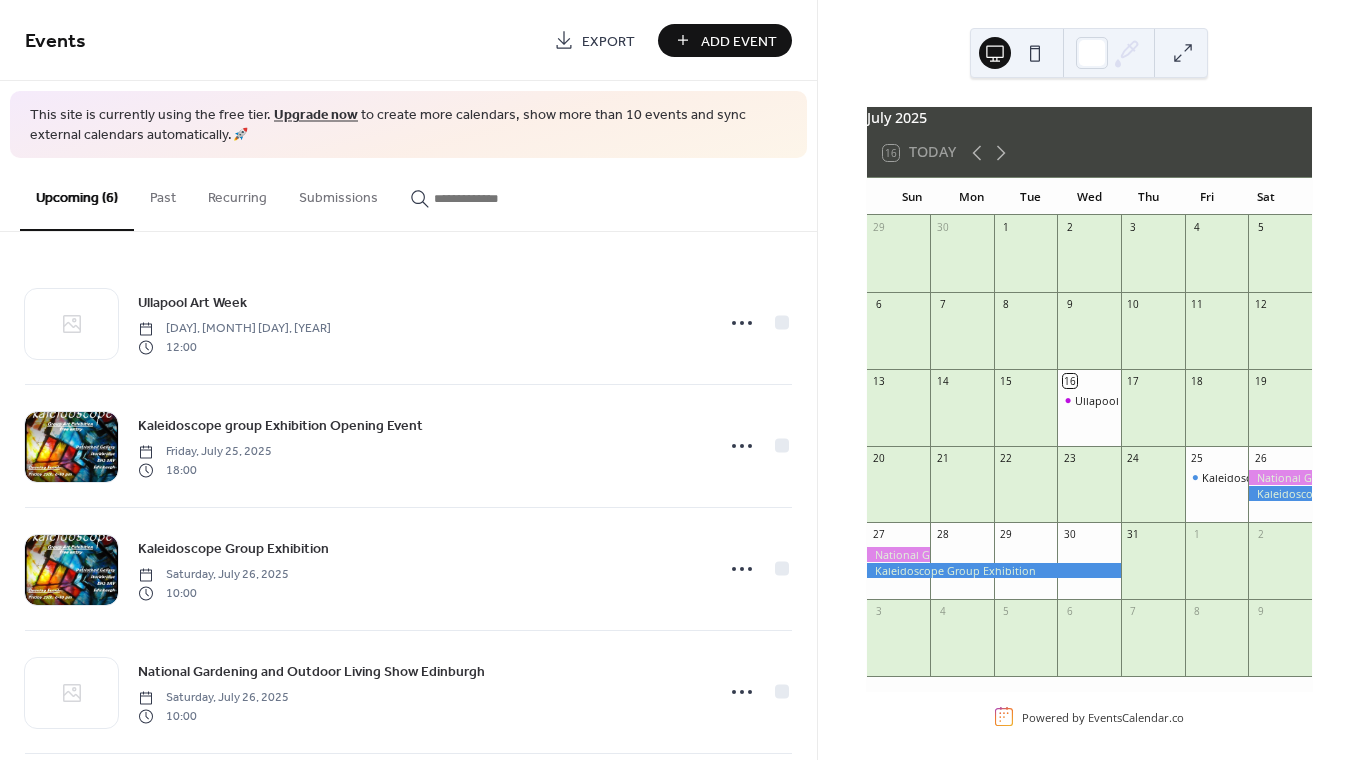 click at bounding box center (1035, 53) 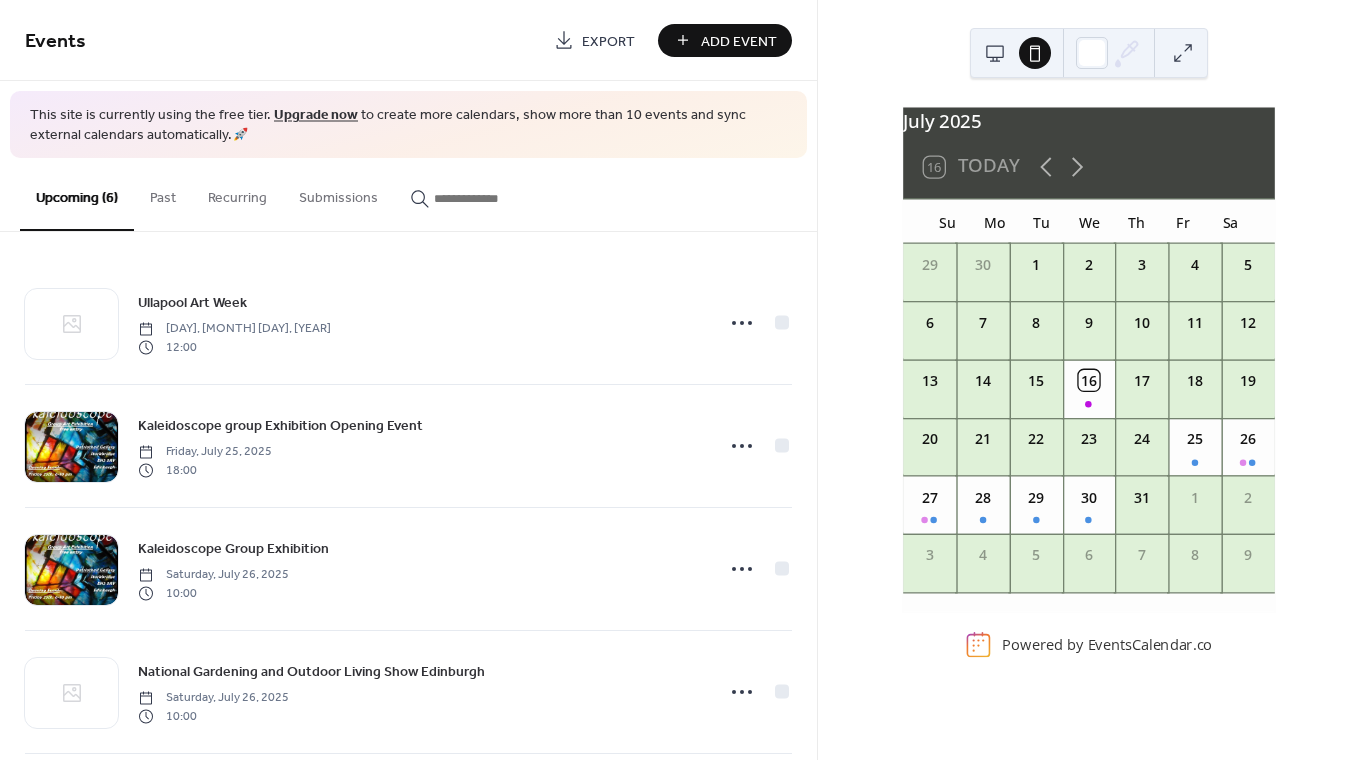 click at bounding box center [995, 53] 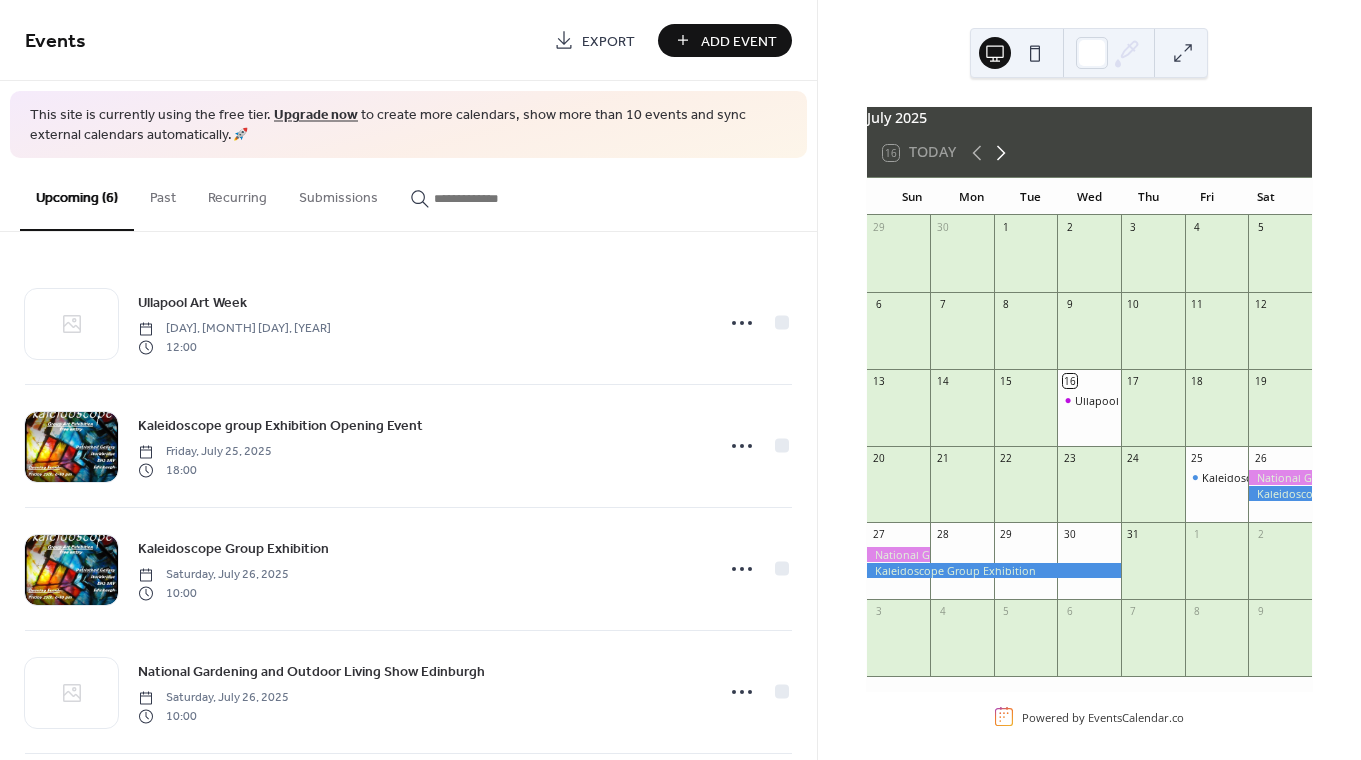 click 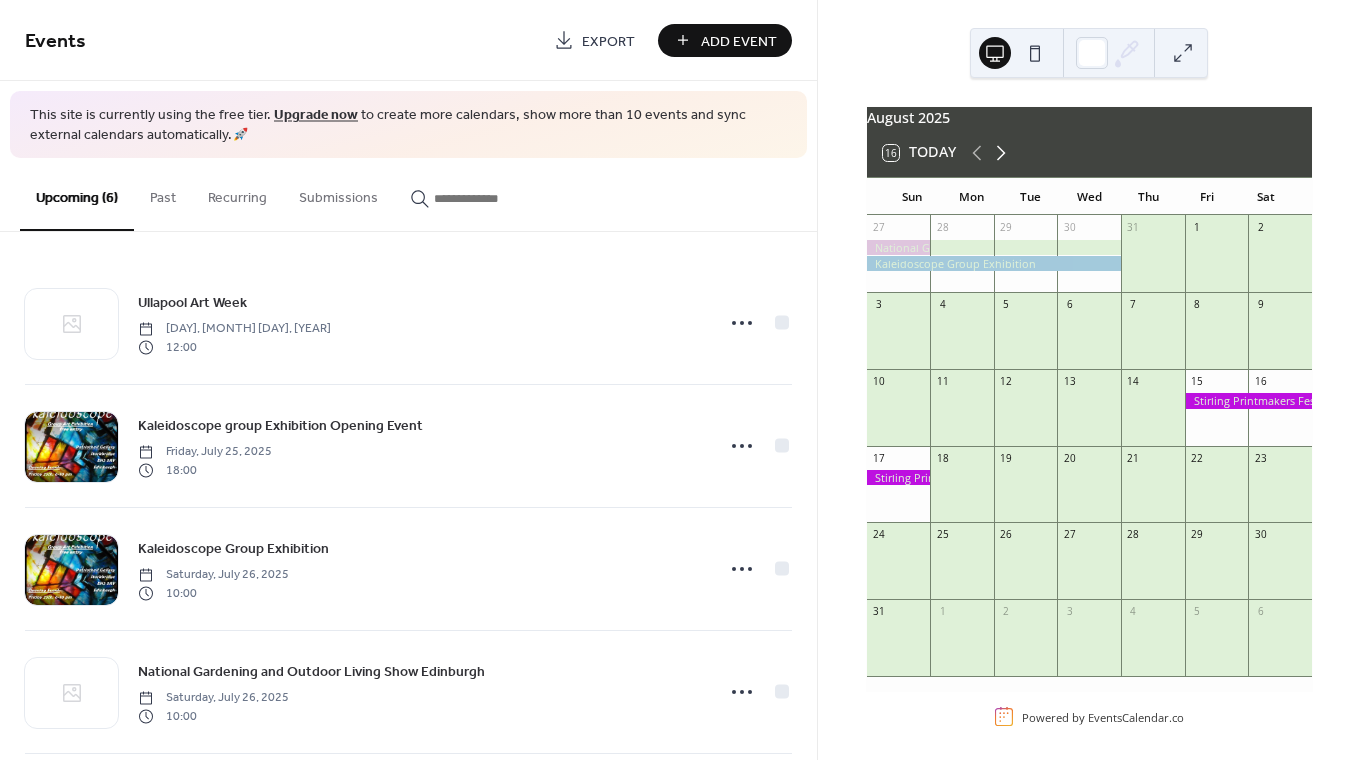 click 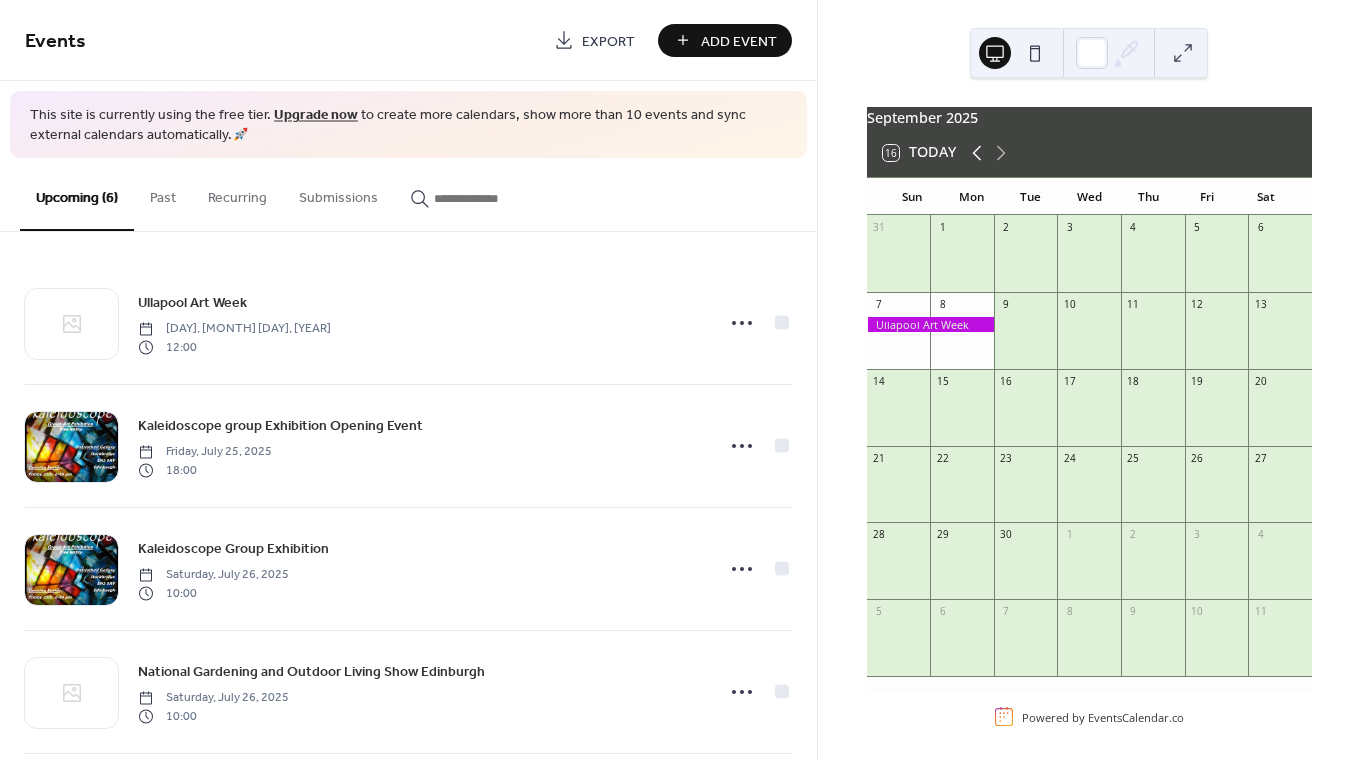 click 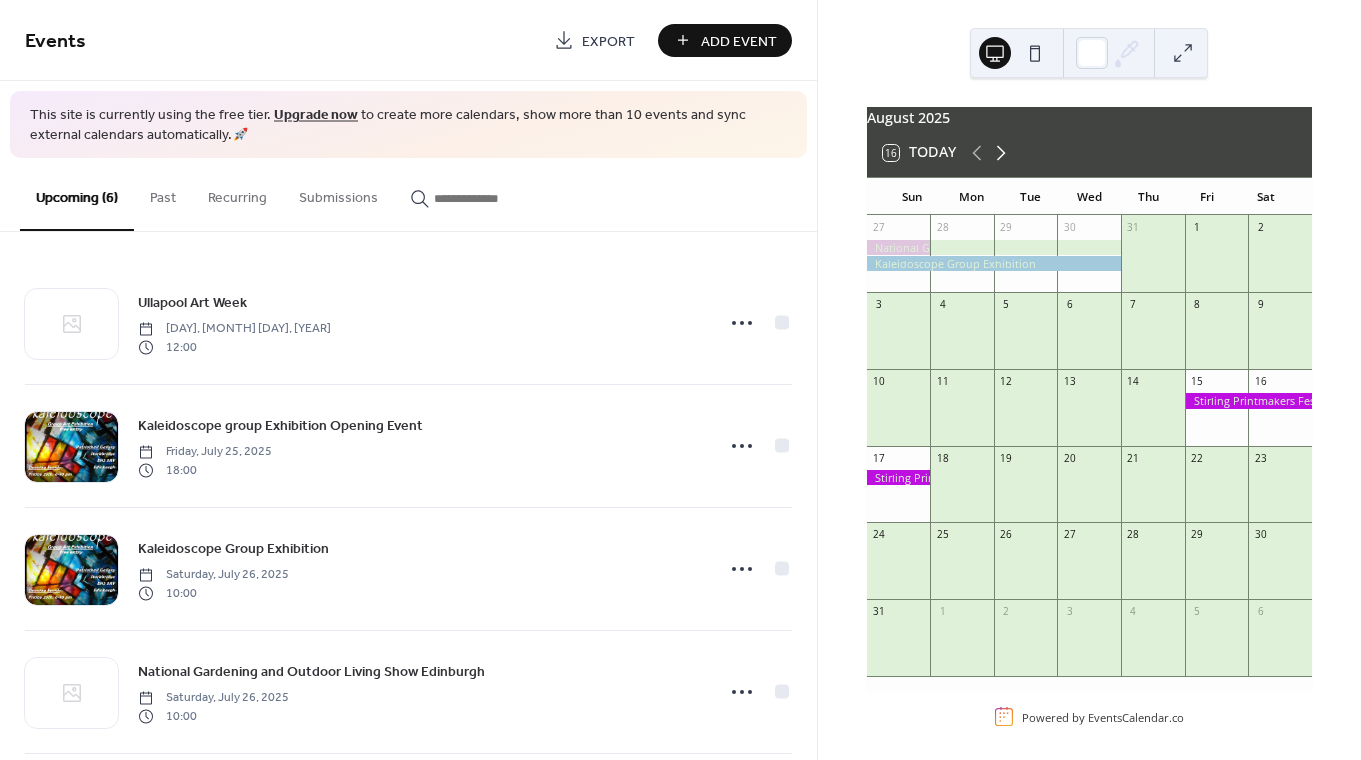click 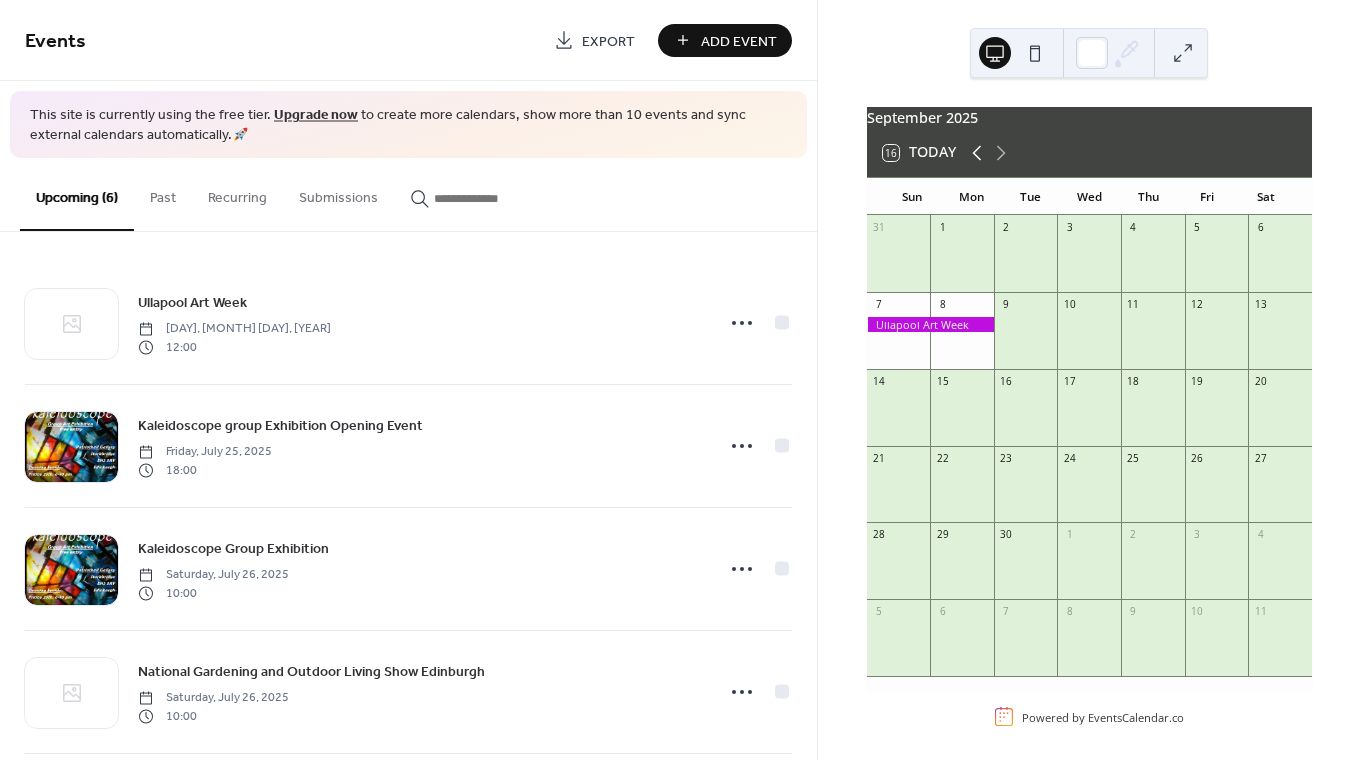 click 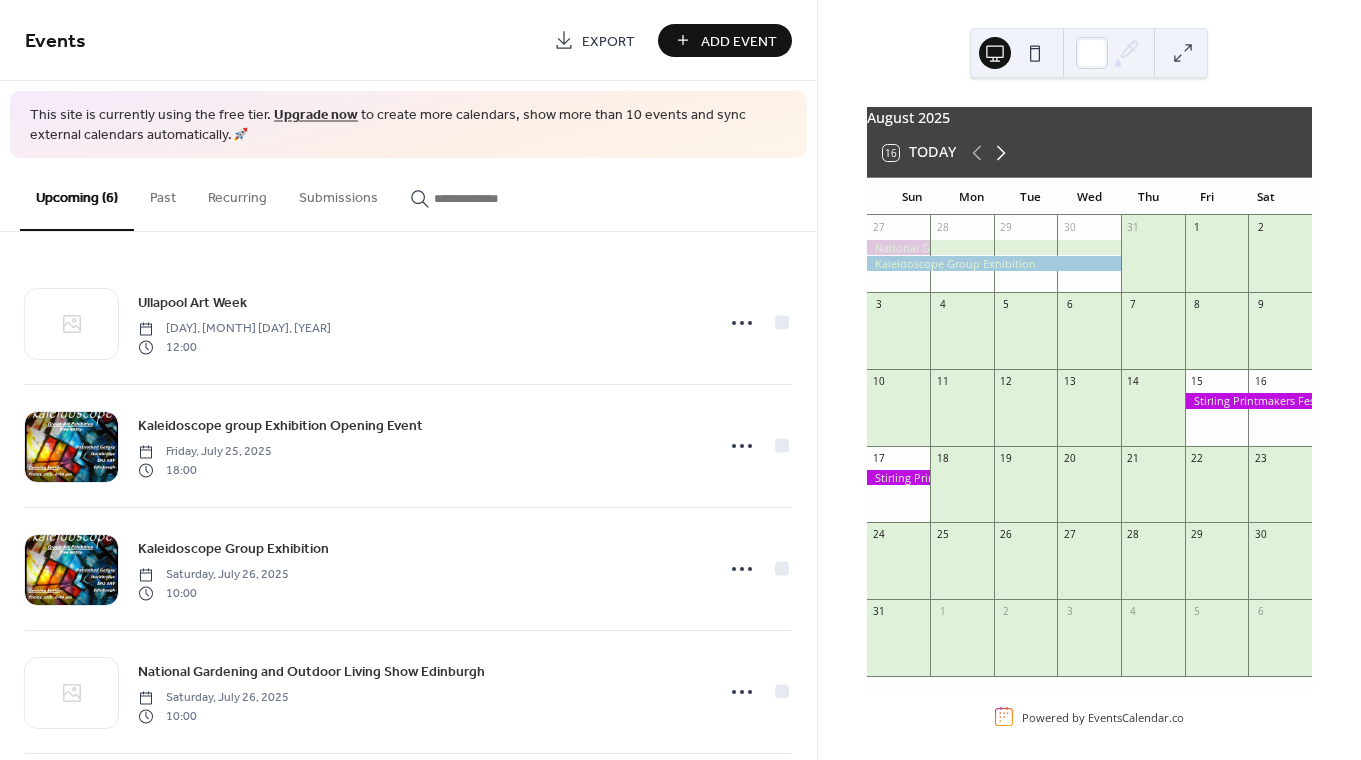 click 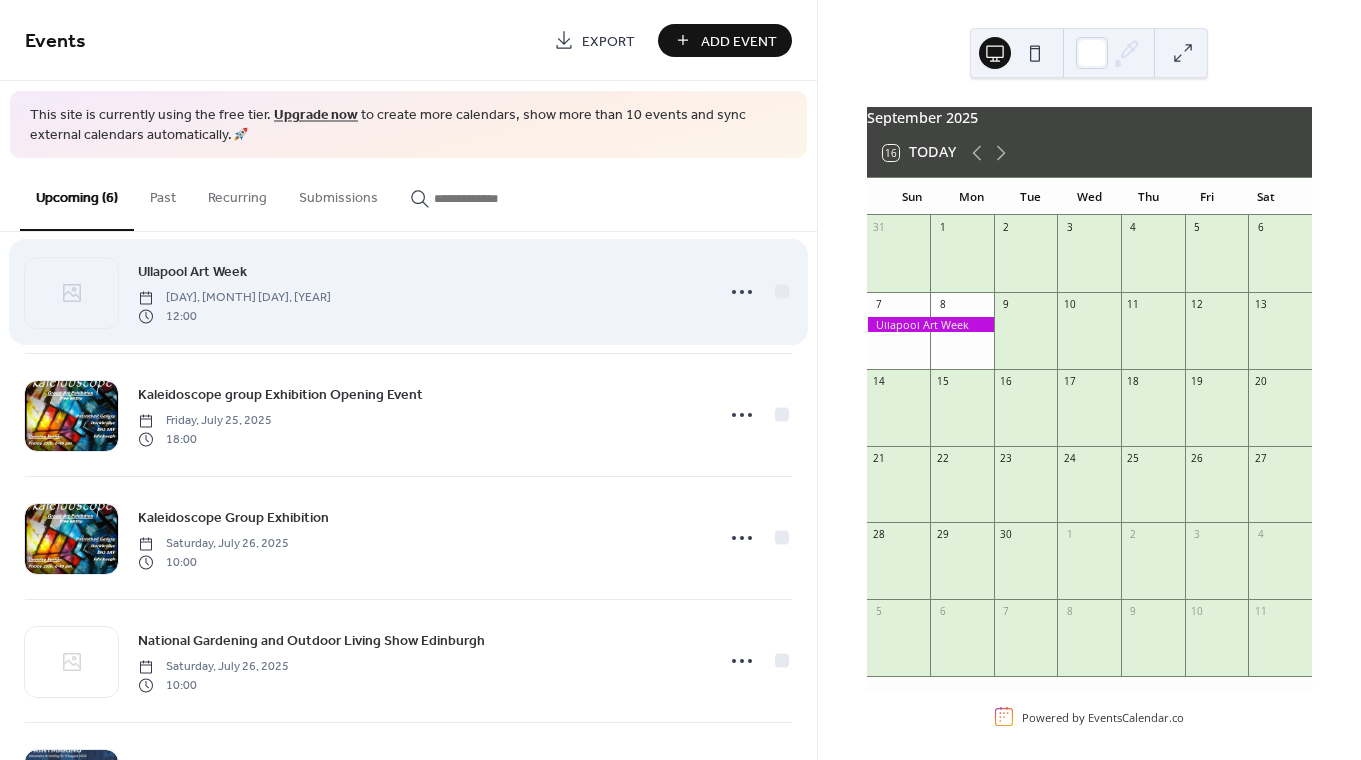 scroll, scrollTop: 18, scrollLeft: 0, axis: vertical 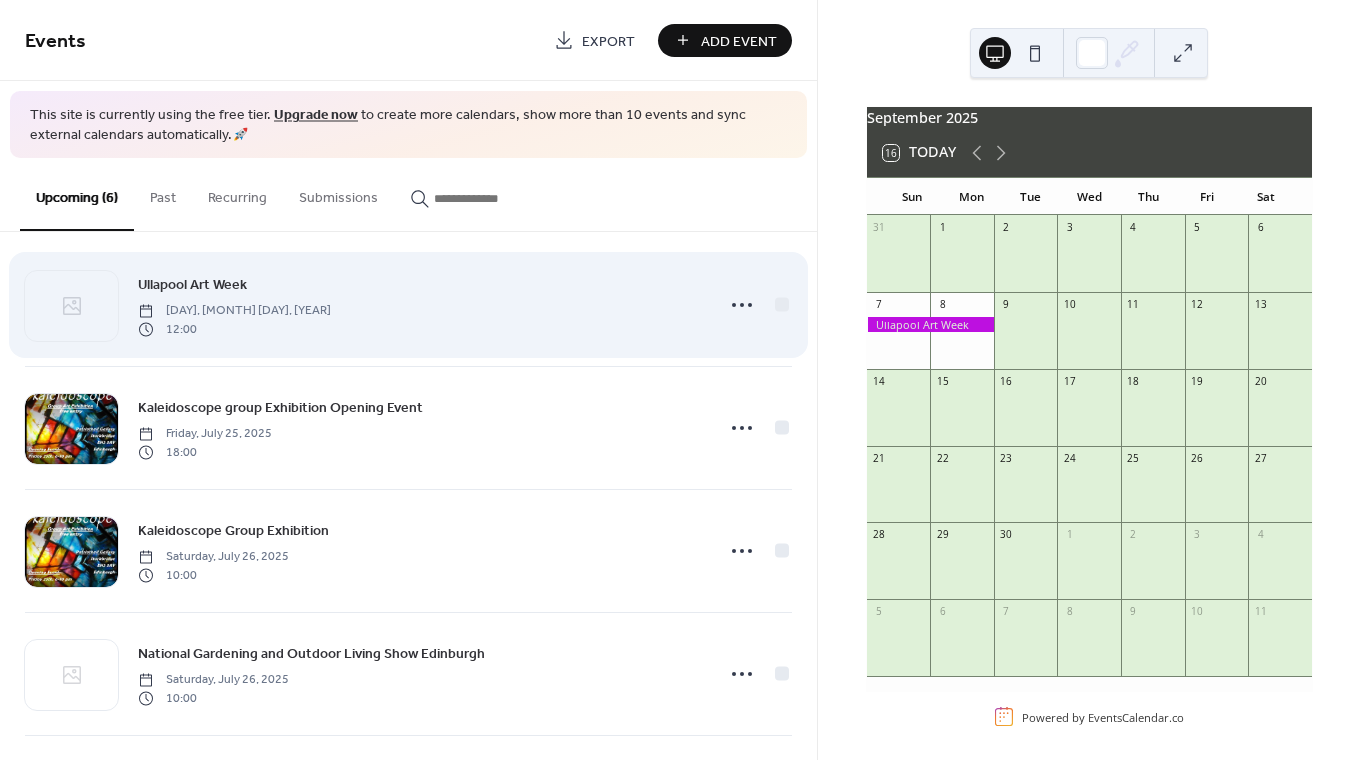 click on "Ullapool Art Week Wednesday, July 16, 2025 12:00" at bounding box center [419, 305] 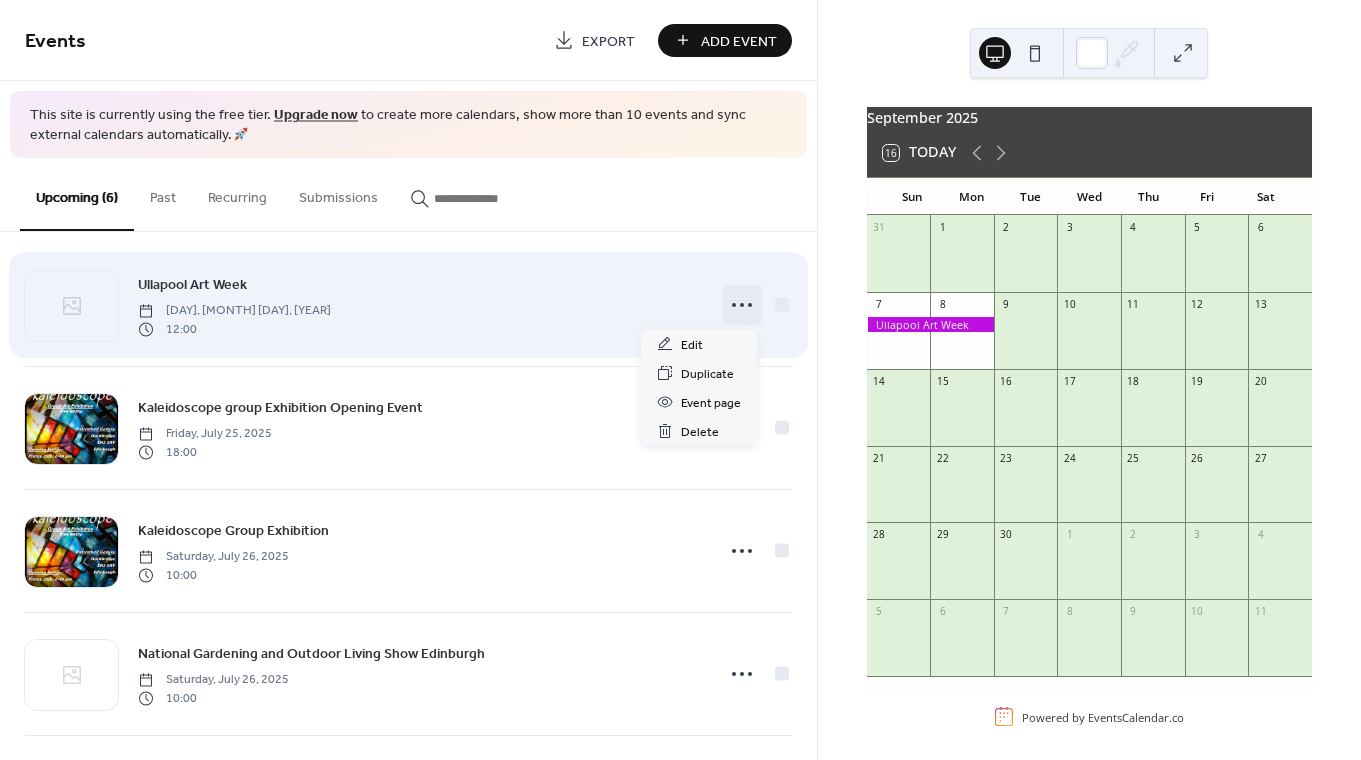click 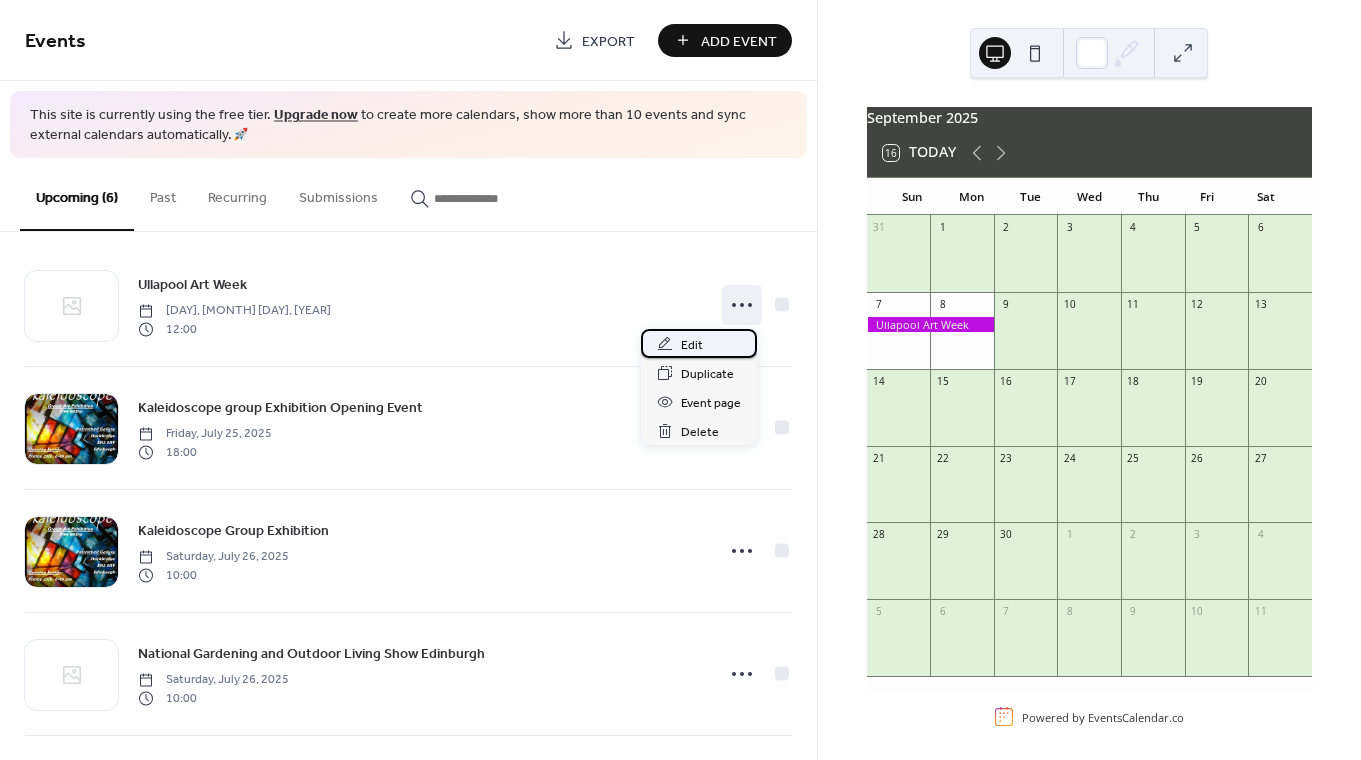 click on "Edit" at bounding box center (699, 343) 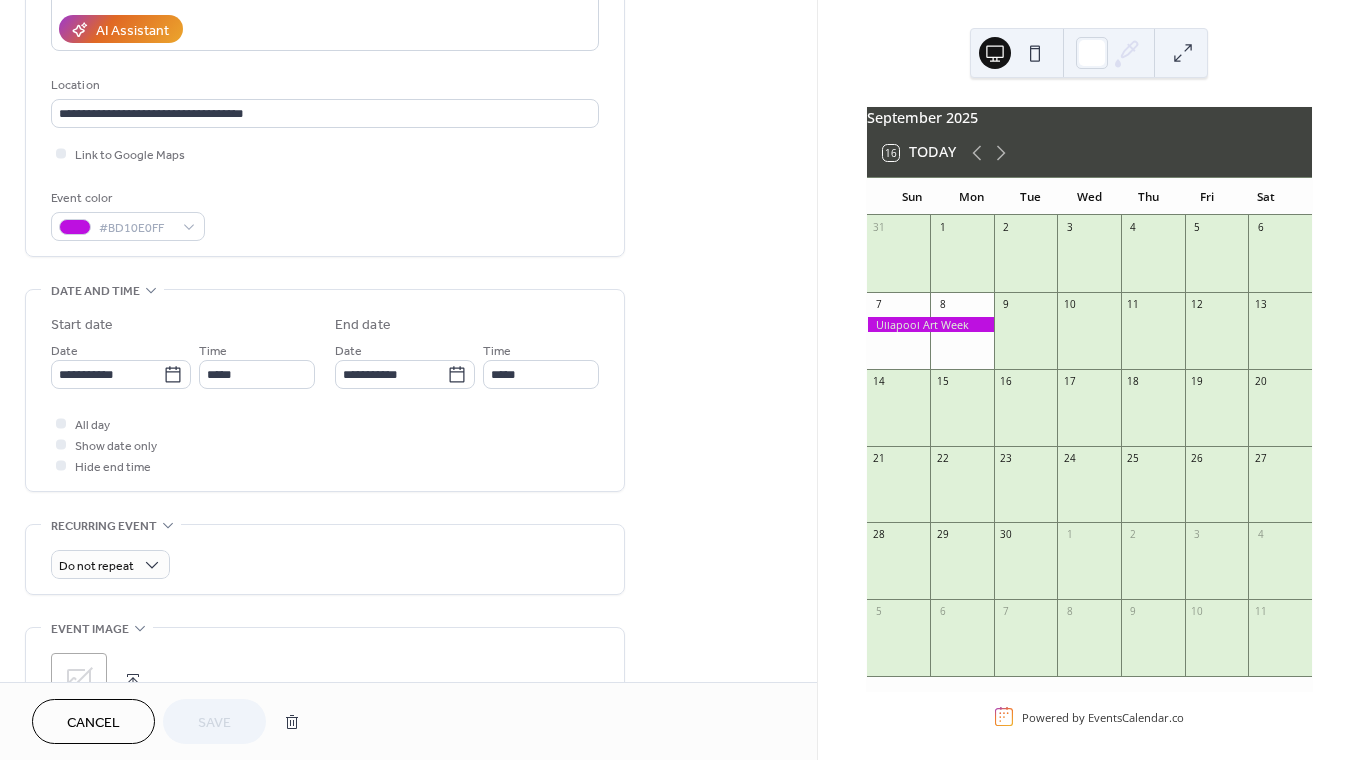 scroll, scrollTop: 388, scrollLeft: 0, axis: vertical 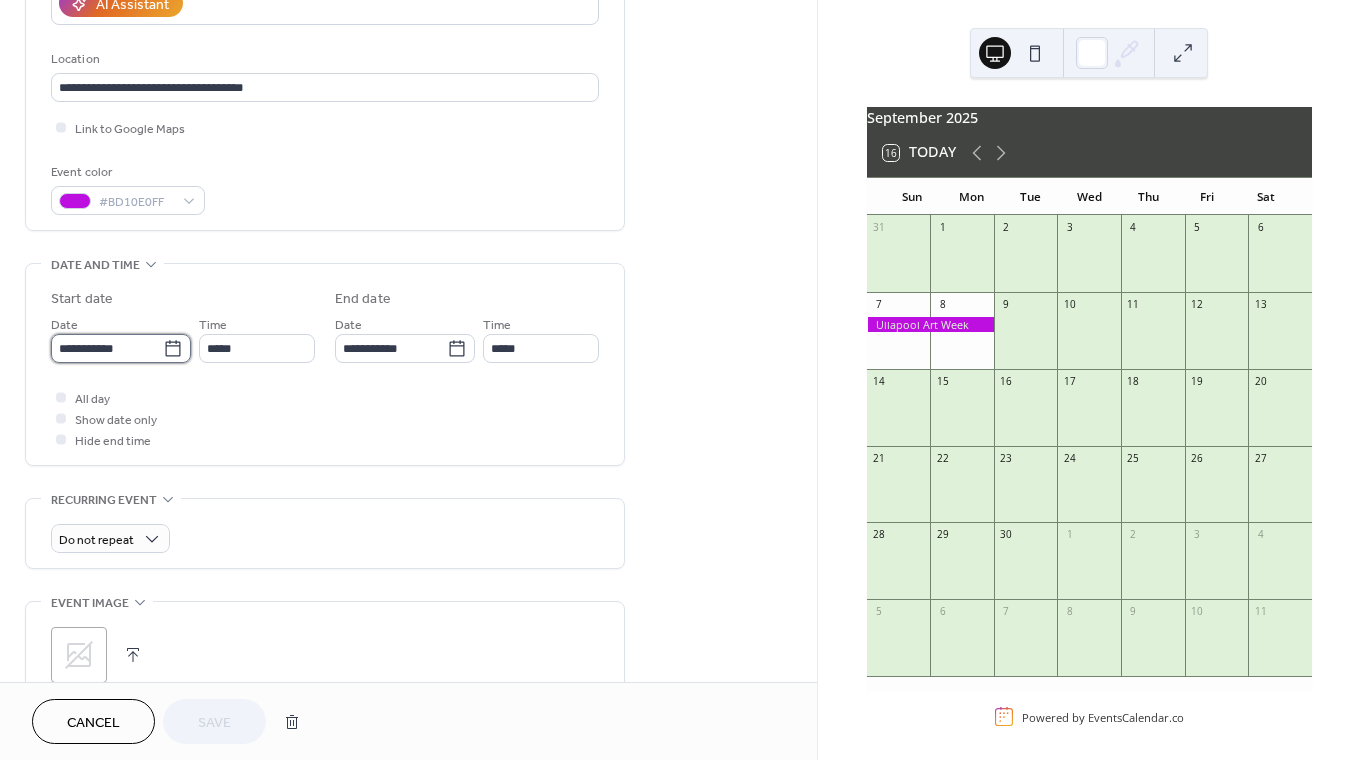 click on "**********" at bounding box center (107, 348) 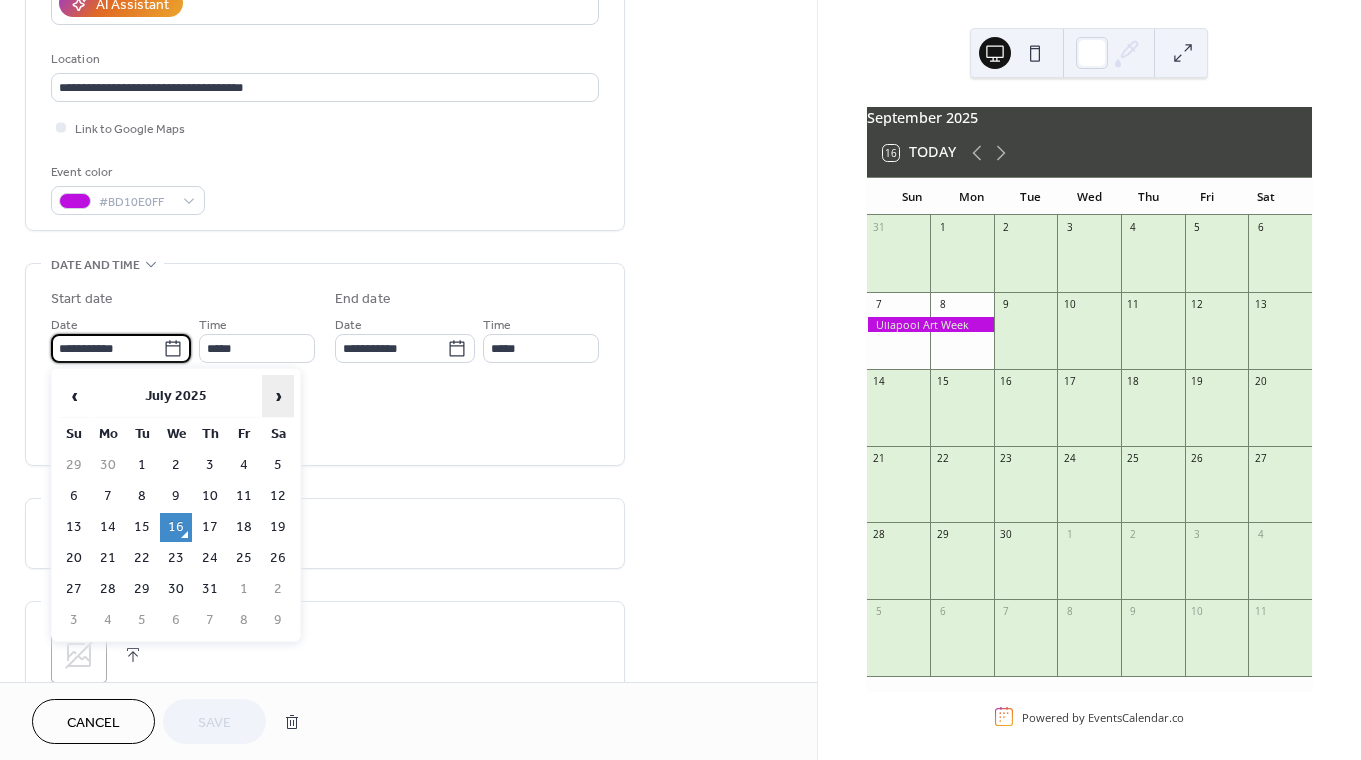 click on "›" at bounding box center (278, 396) 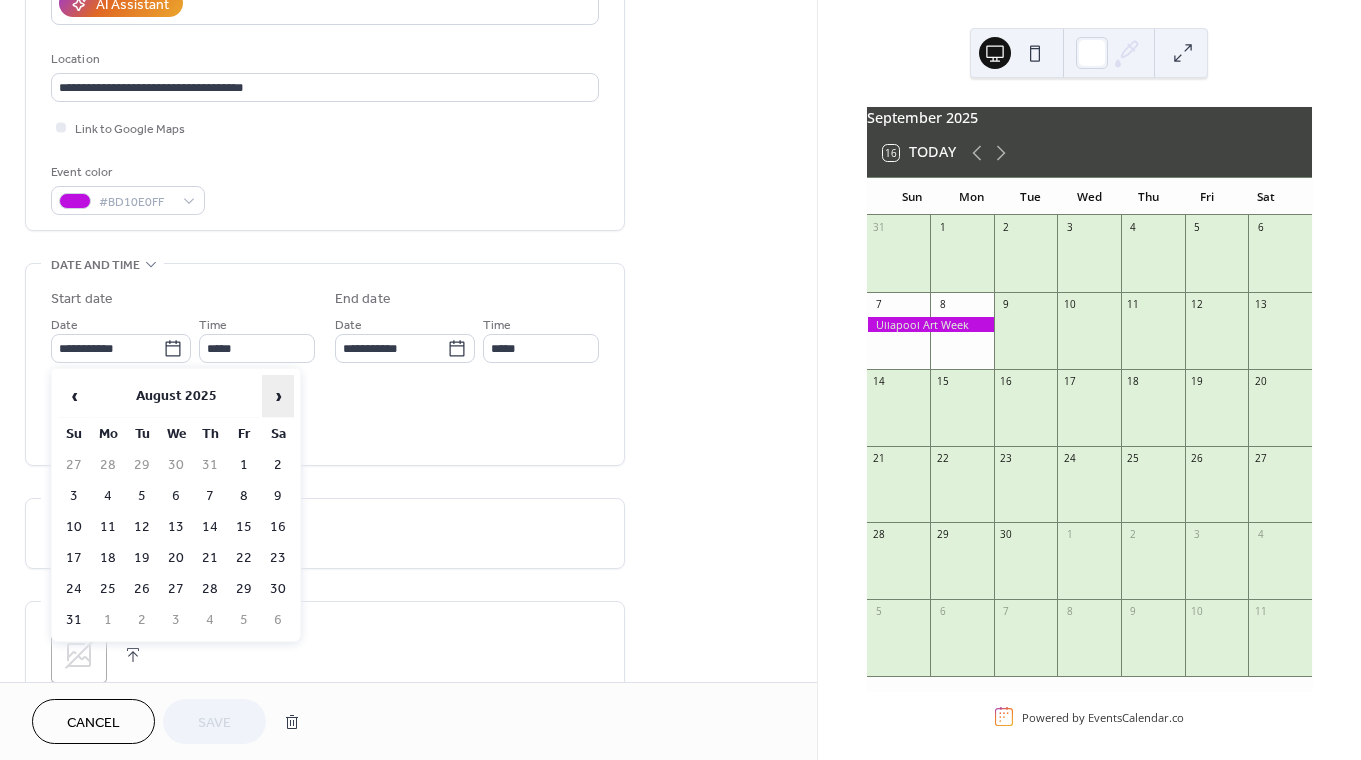 click on "›" at bounding box center [278, 396] 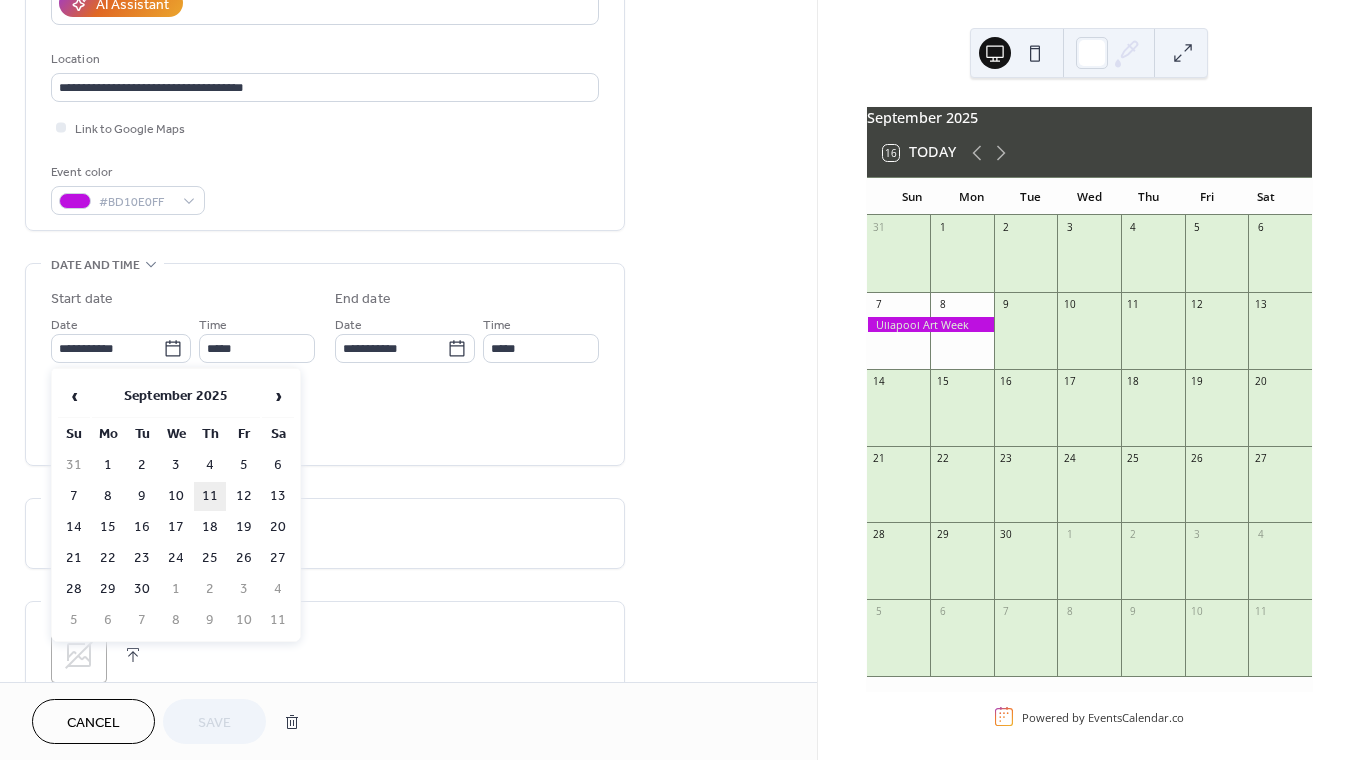 click on "11" at bounding box center (210, 496) 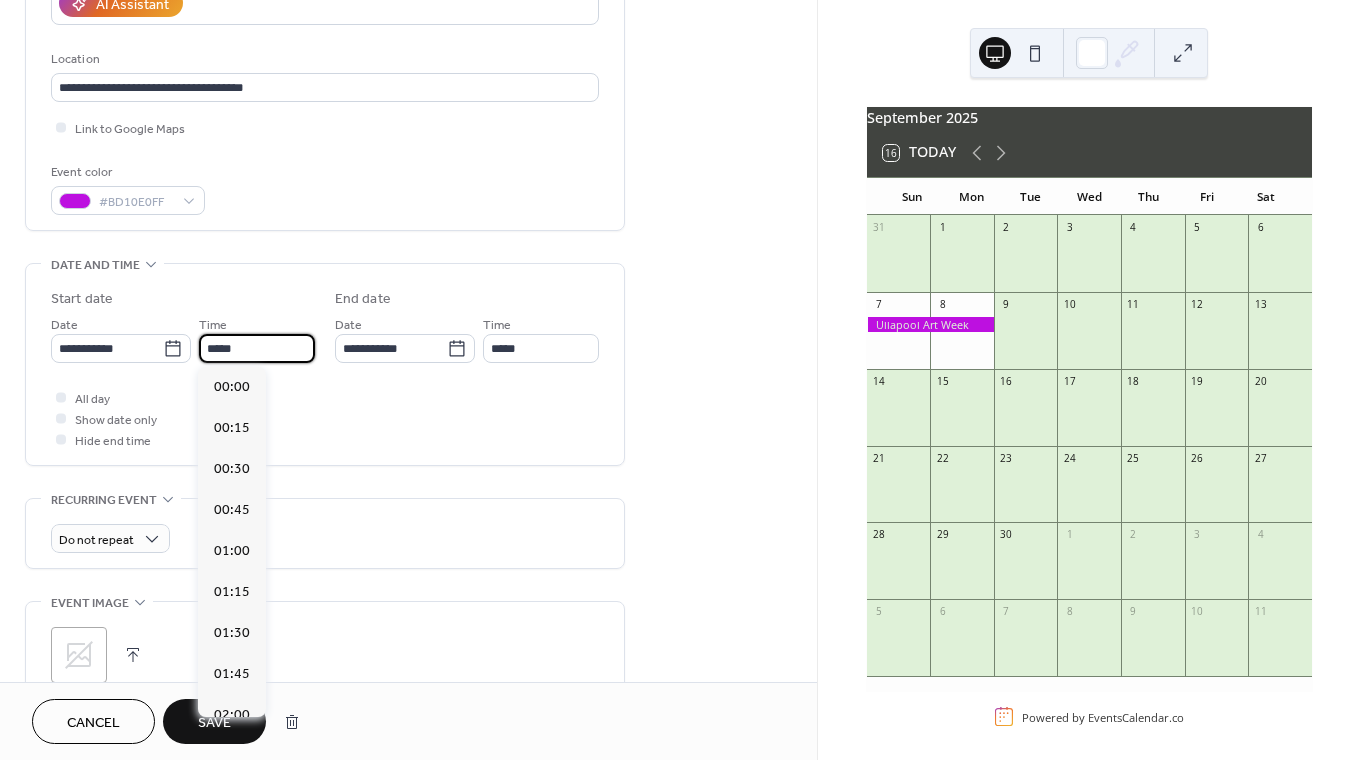 click on "*****" at bounding box center [257, 348] 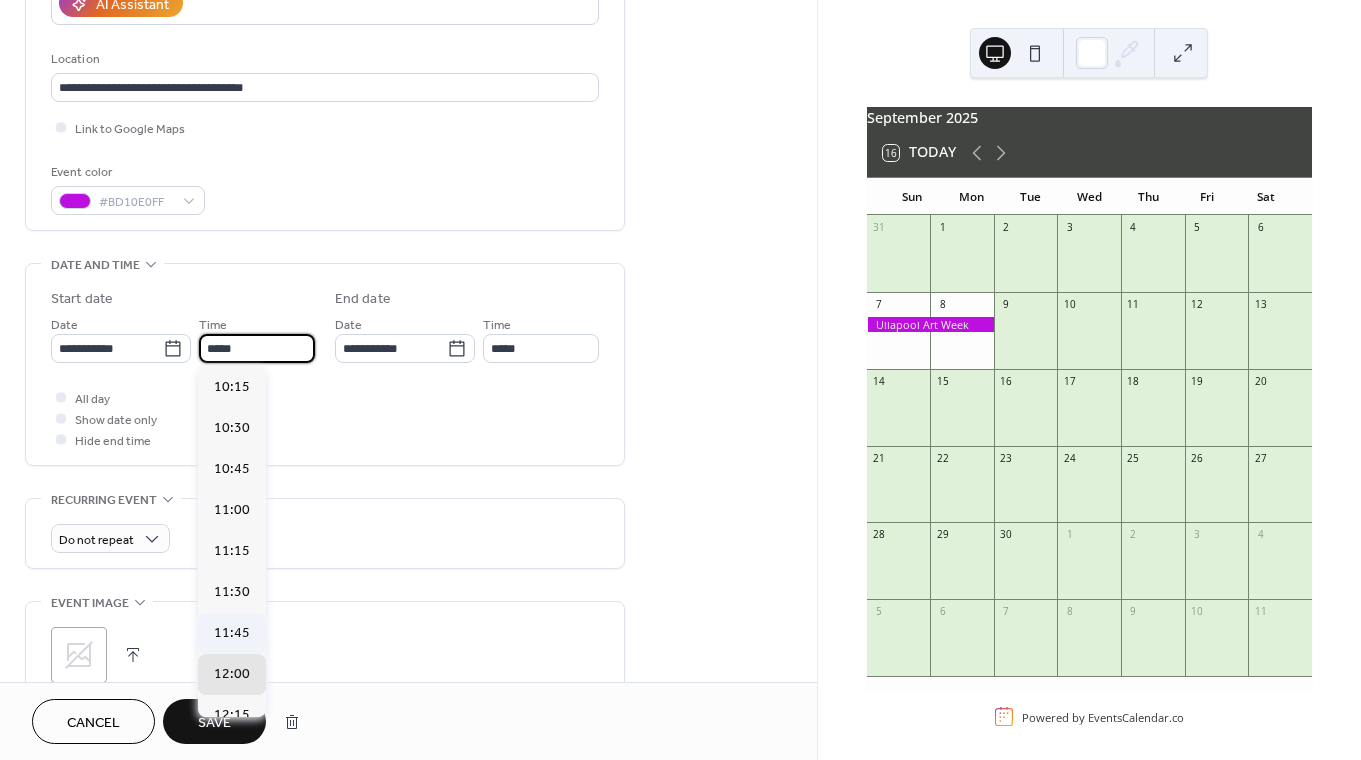 scroll, scrollTop: 1677, scrollLeft: 0, axis: vertical 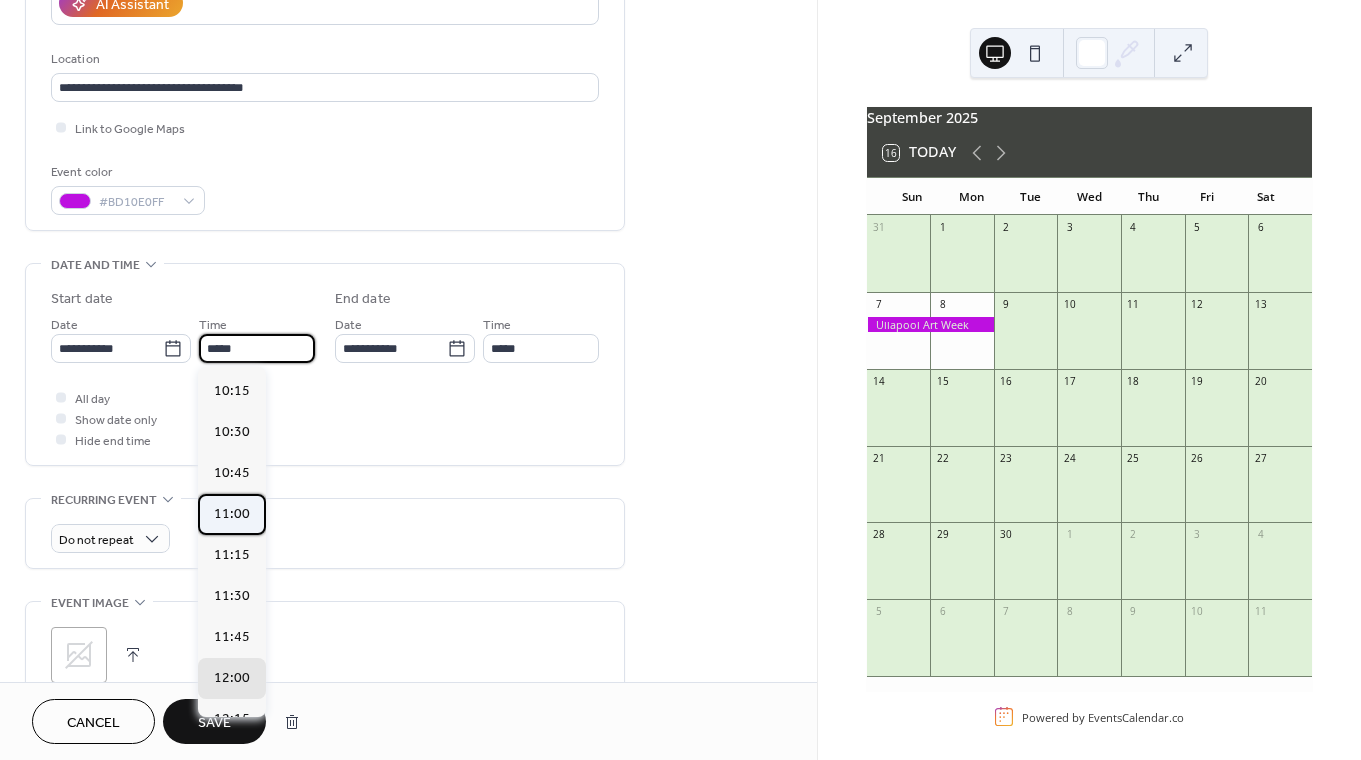 click on "11:00" at bounding box center (232, 514) 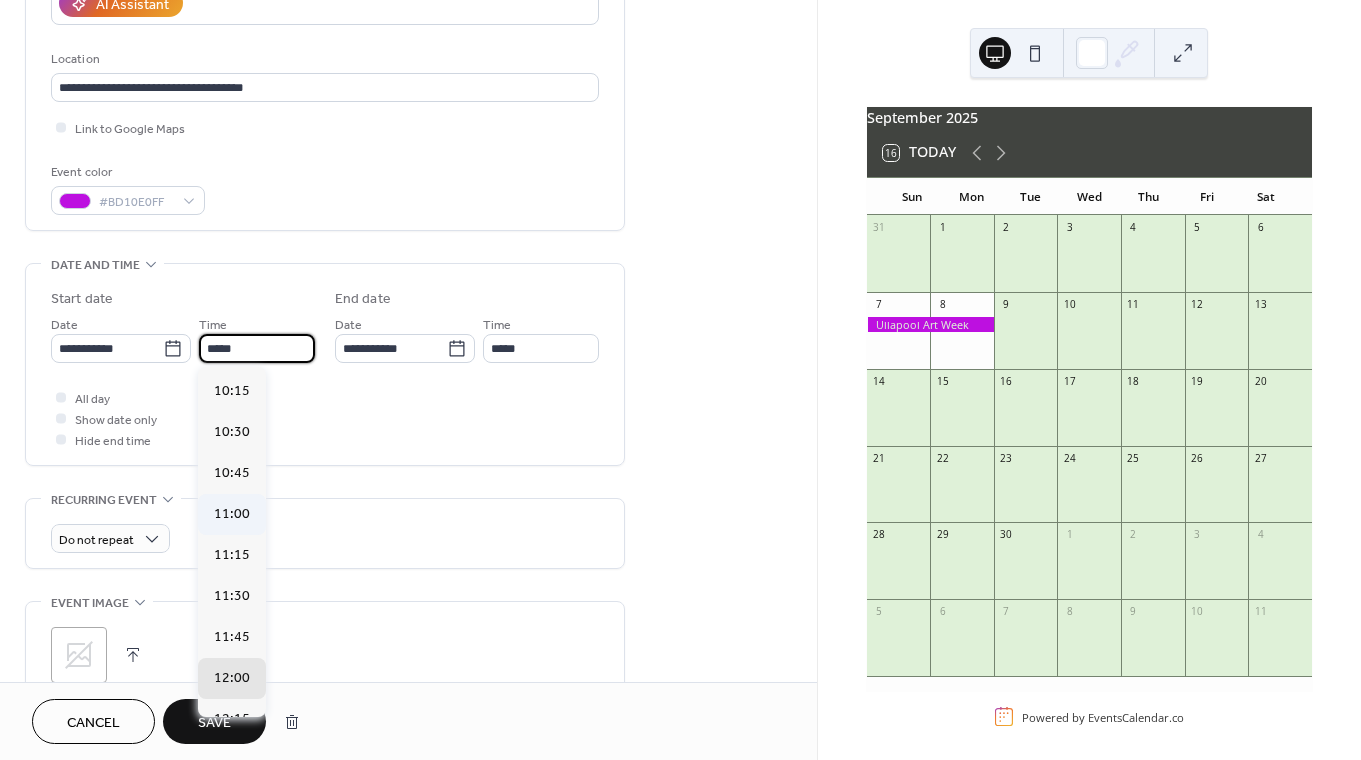 type on "*****" 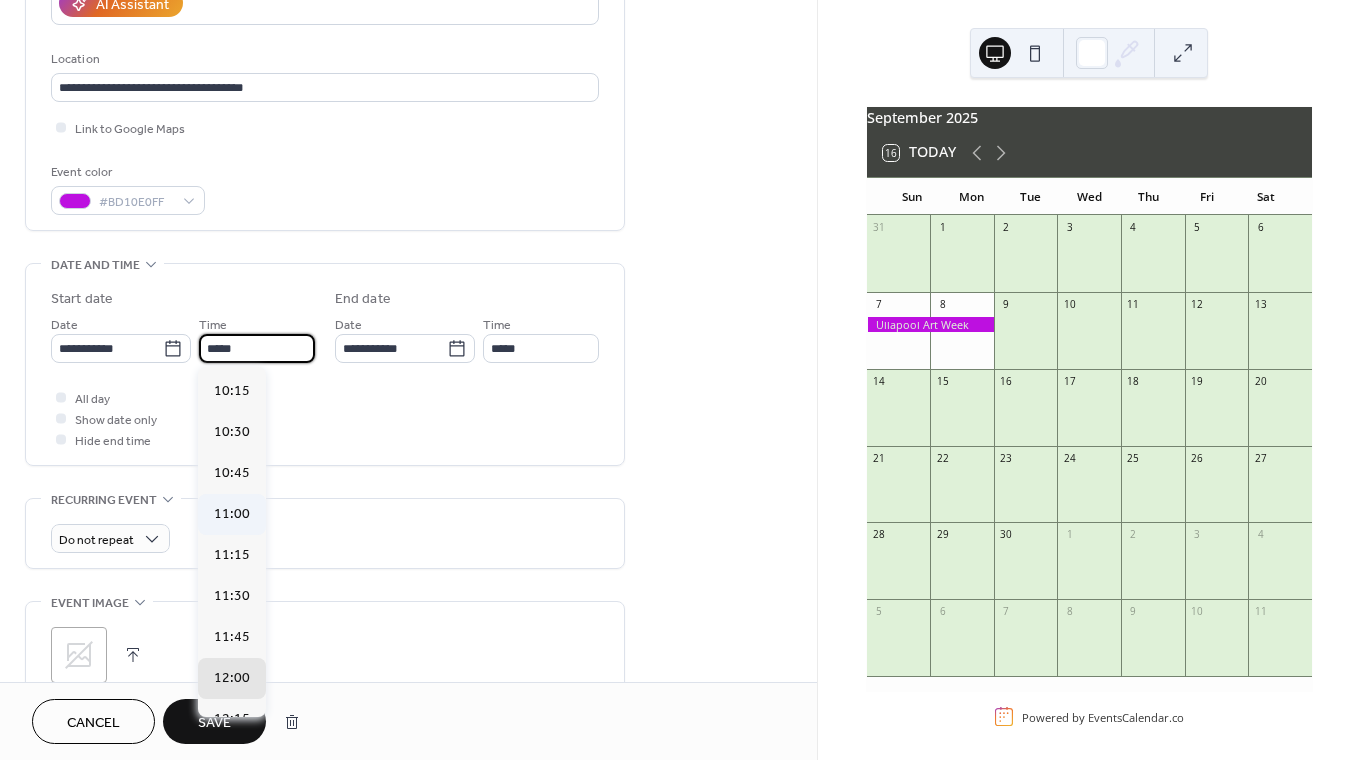 type on "*****" 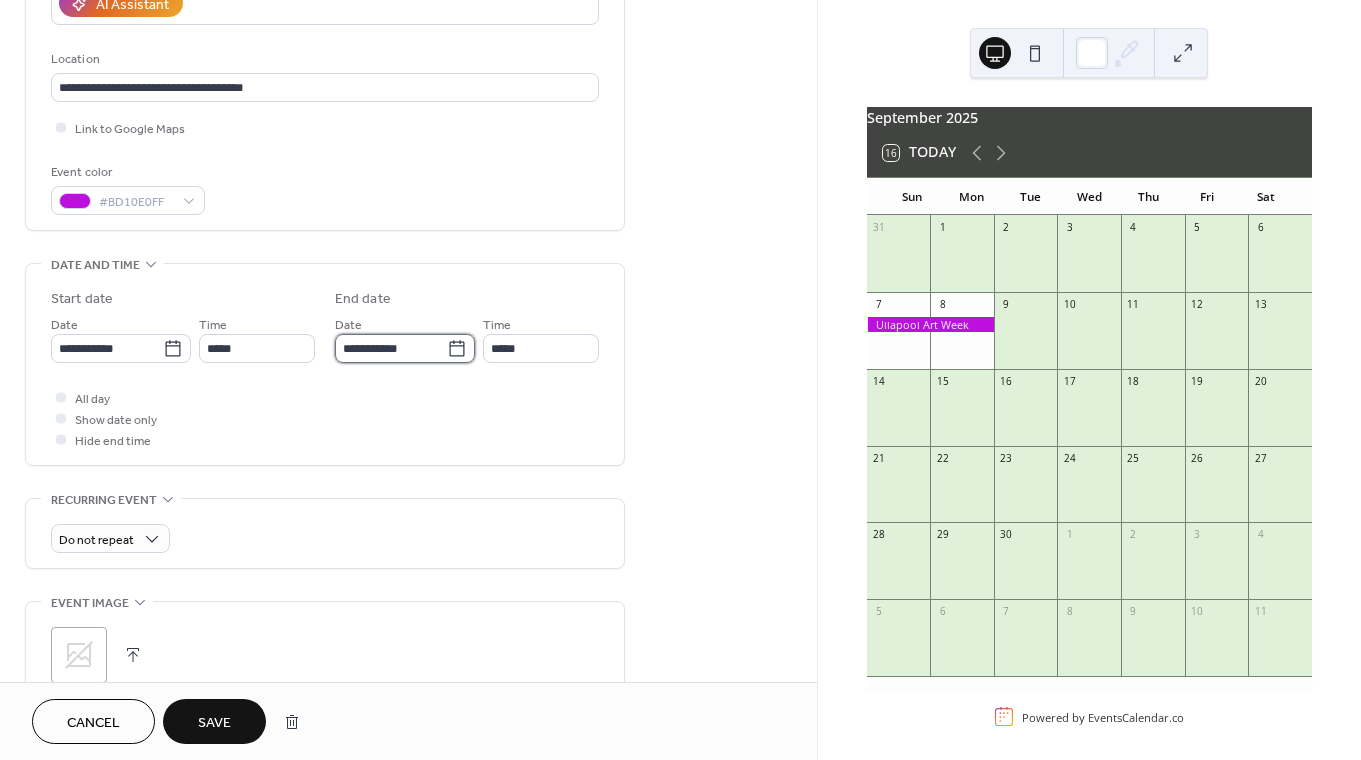 click on "**********" at bounding box center (391, 348) 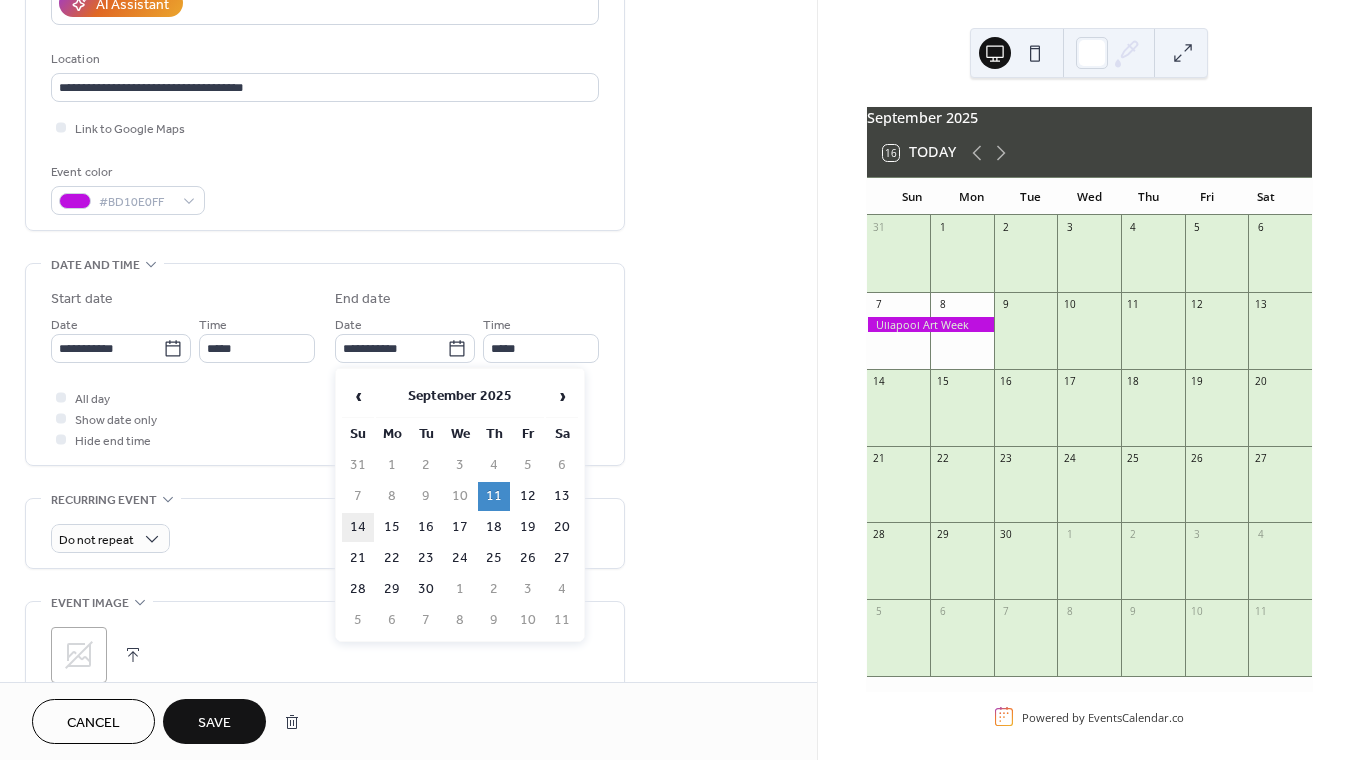 click on "14" at bounding box center (358, 527) 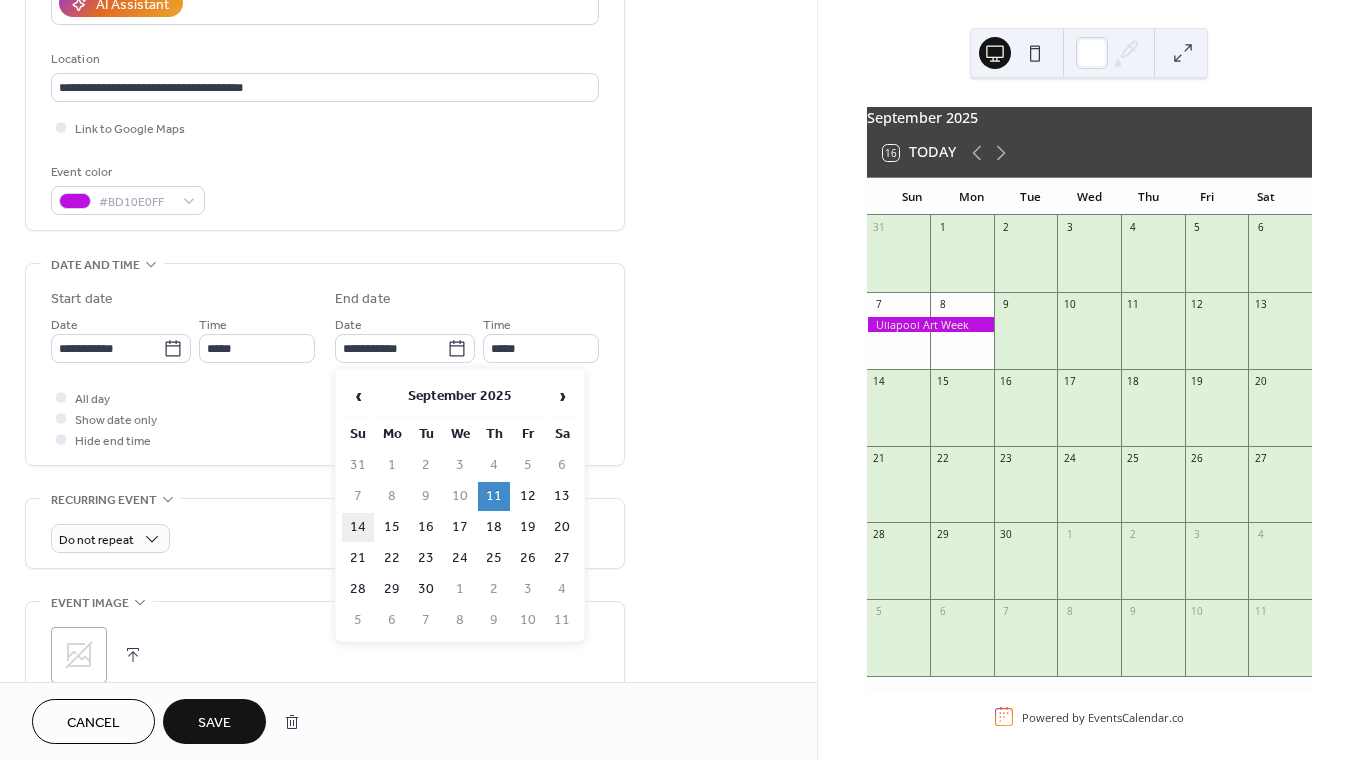 type on "**********" 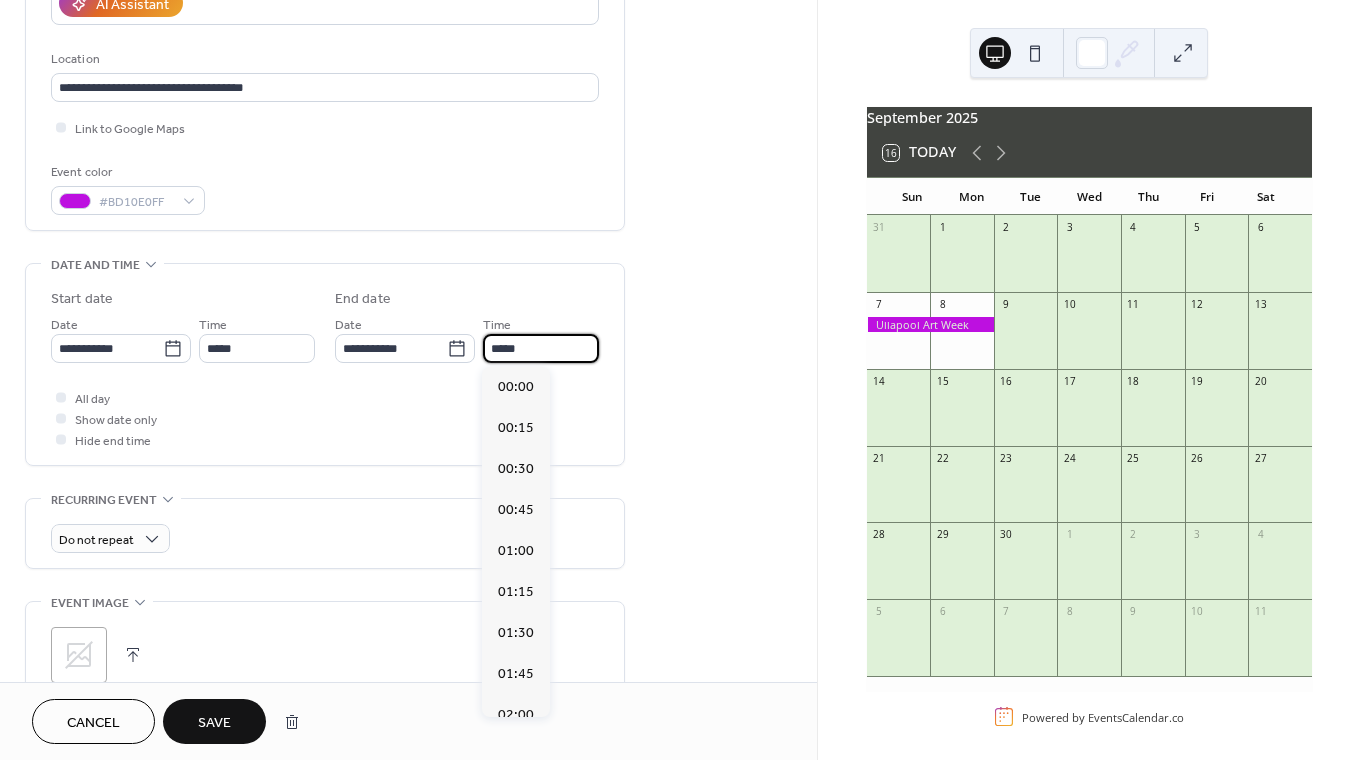 click on "*****" at bounding box center (541, 348) 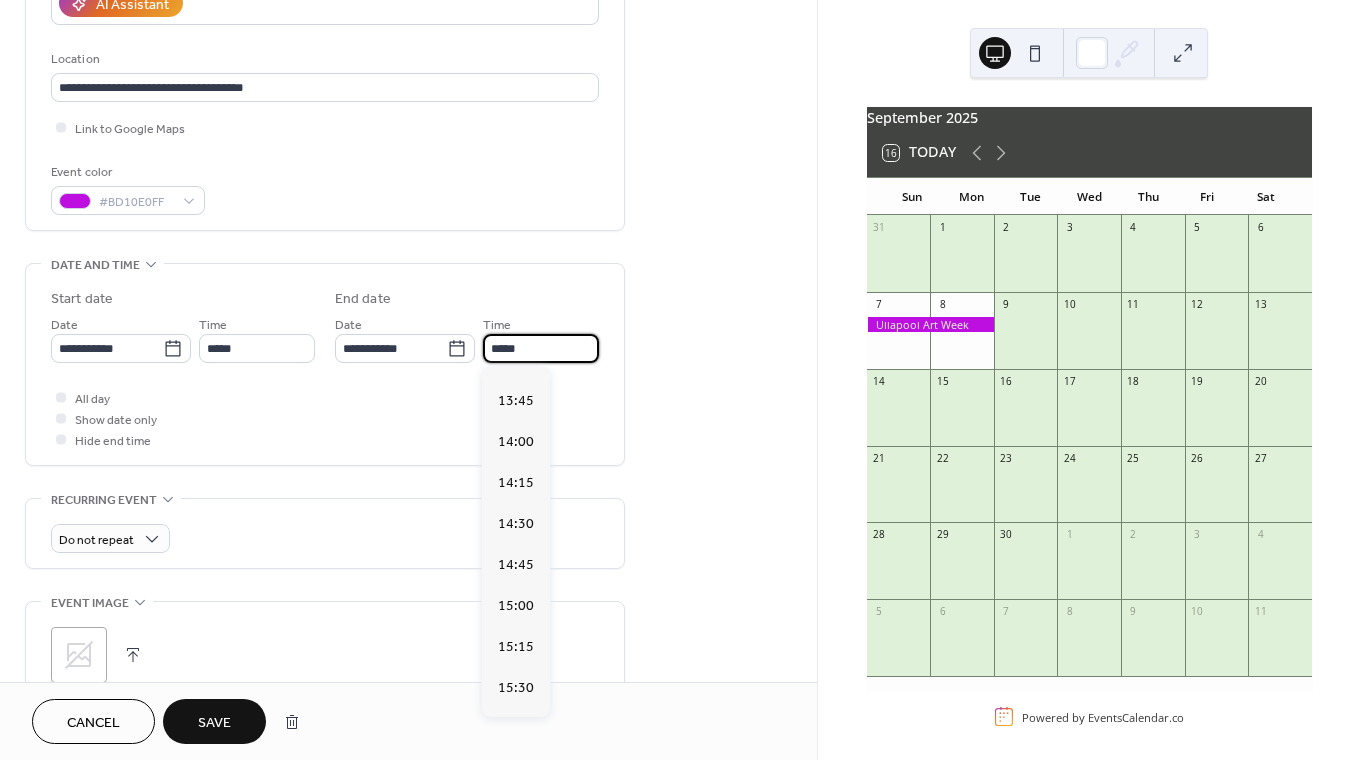 scroll, scrollTop: 2289, scrollLeft: 0, axis: vertical 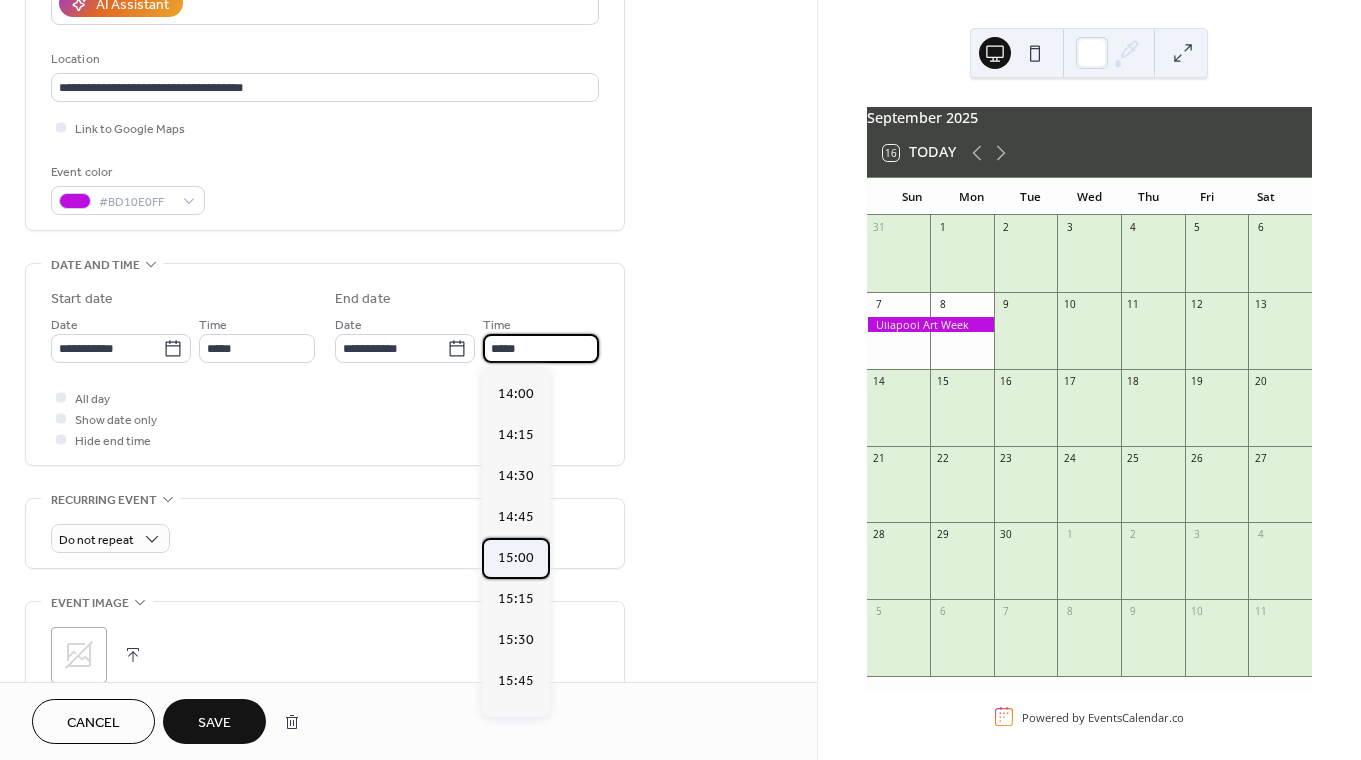 click on "15:00" at bounding box center [516, 558] 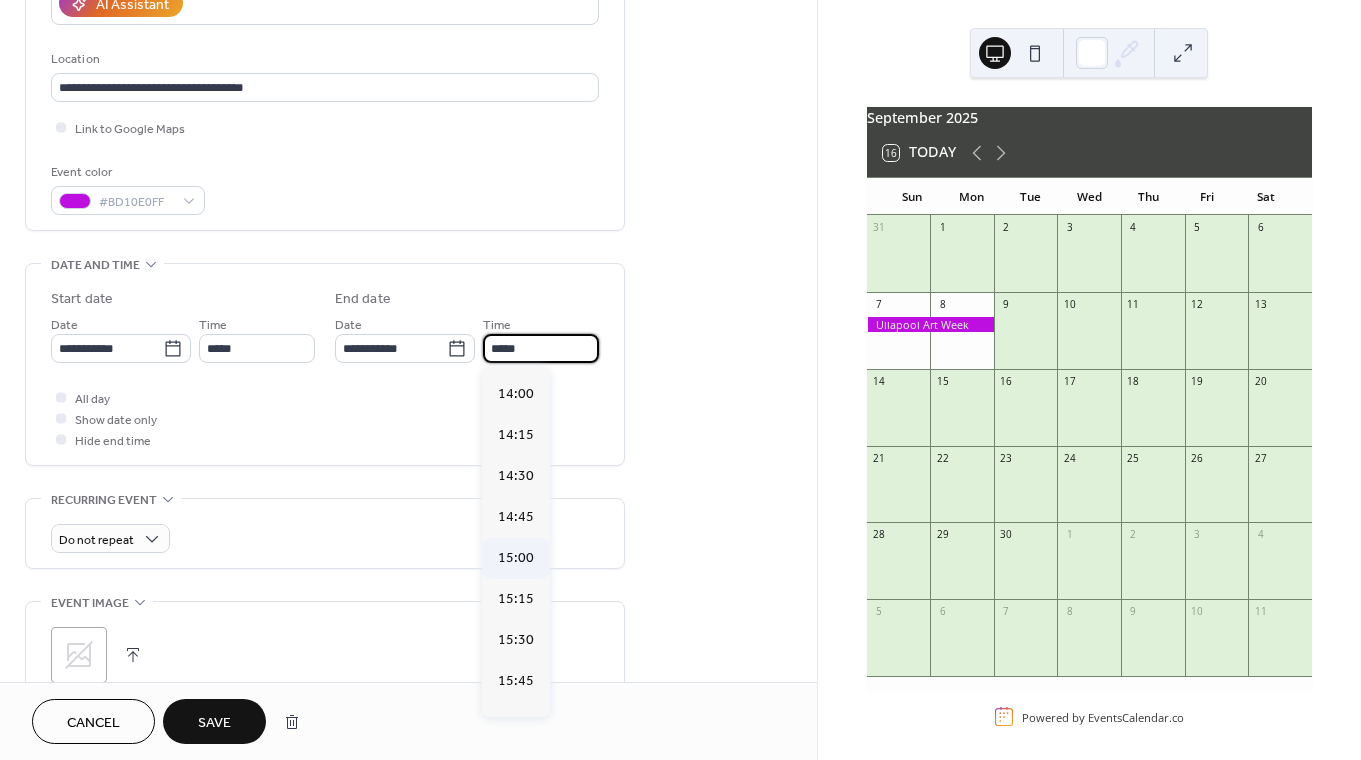 type on "*****" 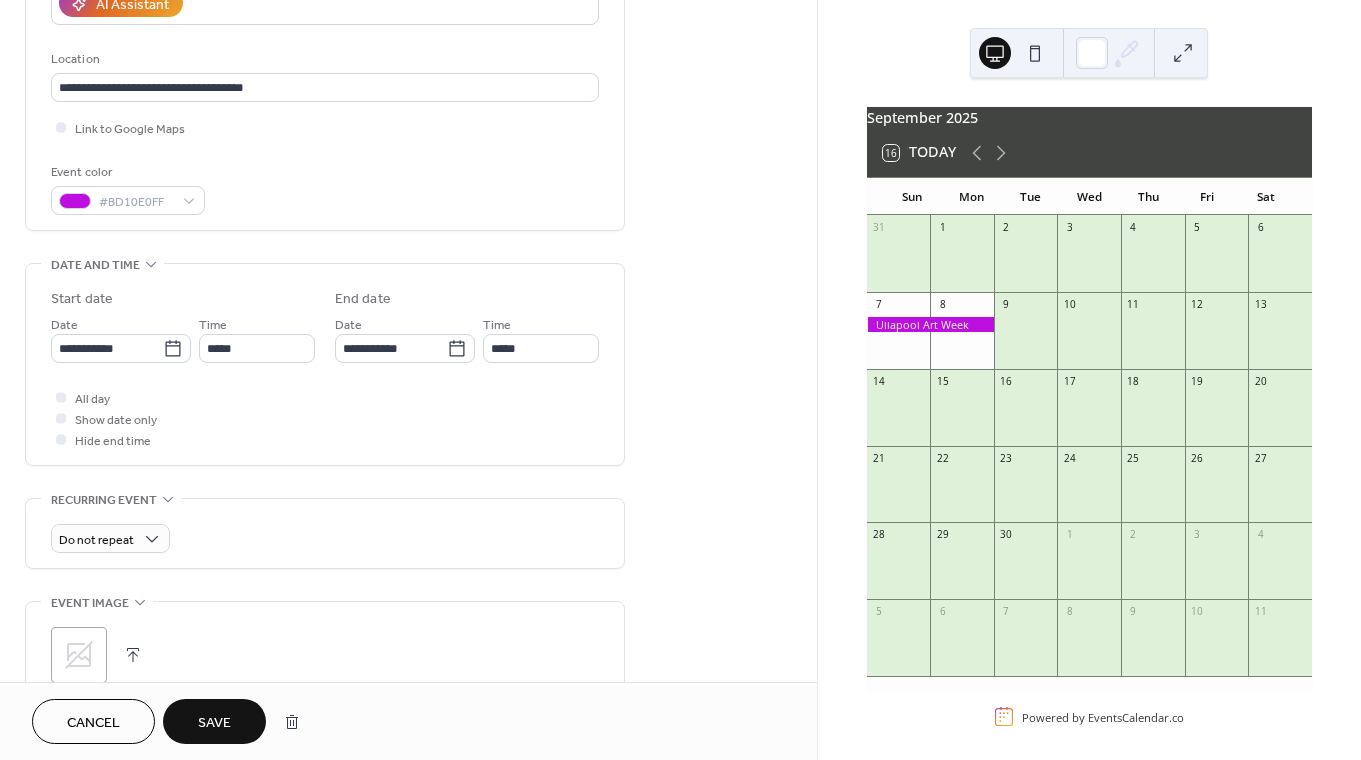 click on "Save" at bounding box center (214, 723) 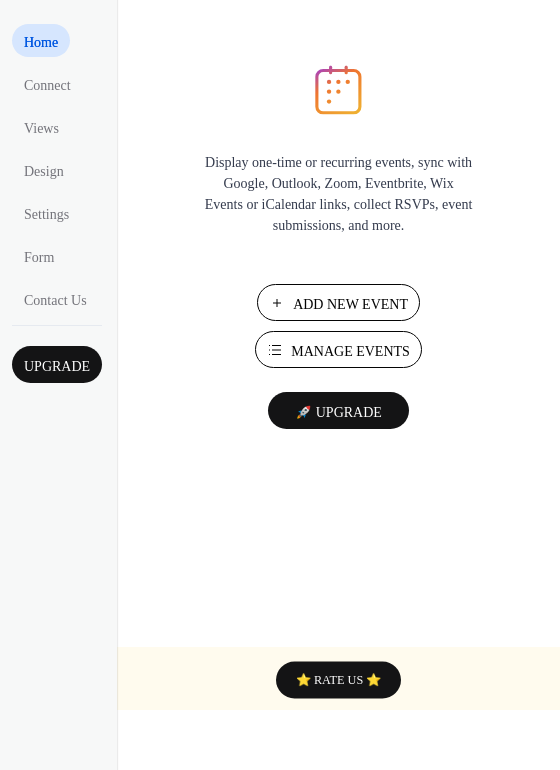 scroll, scrollTop: 0, scrollLeft: 0, axis: both 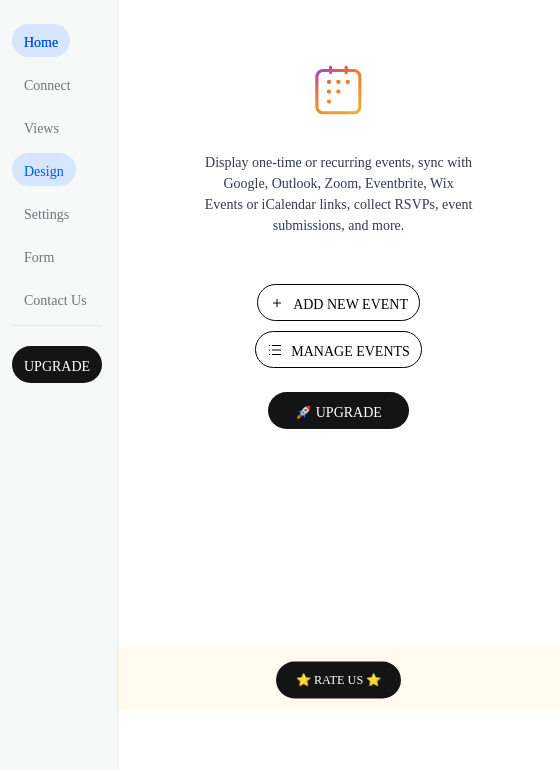 click on "Design" at bounding box center [44, 171] 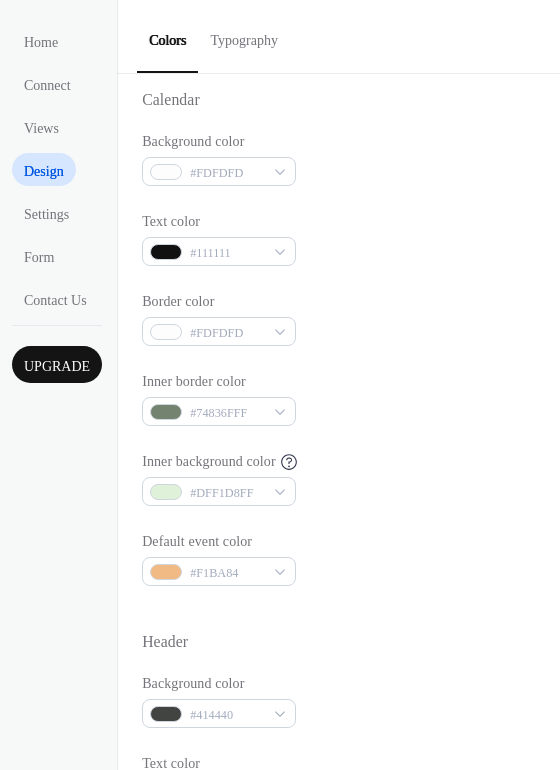 scroll, scrollTop: 0, scrollLeft: 0, axis: both 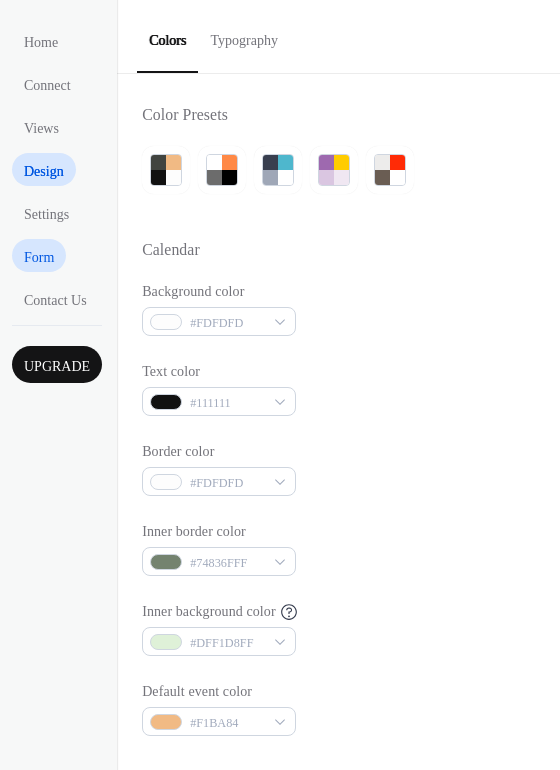 click on "Form" at bounding box center [39, 257] 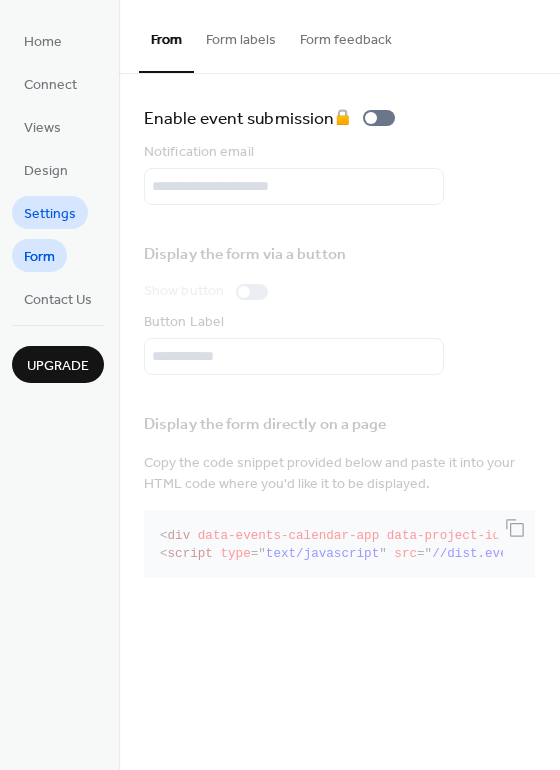 click on "Settings" at bounding box center [50, 214] 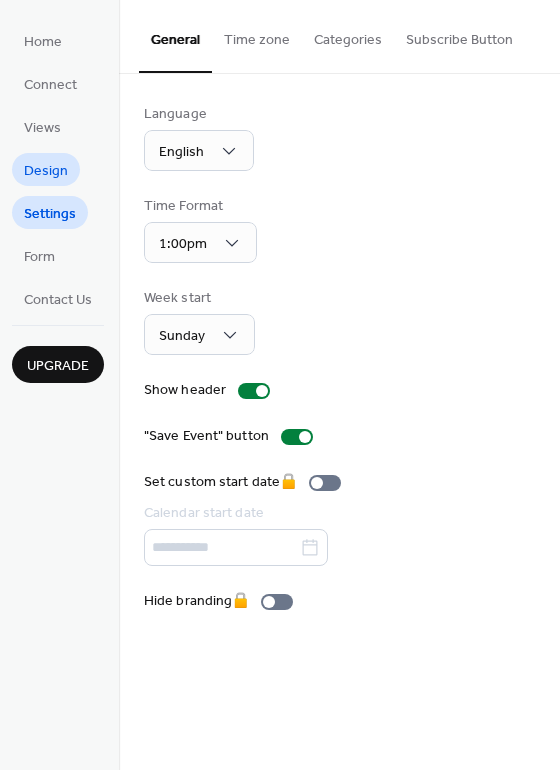 click on "Design" at bounding box center [46, 171] 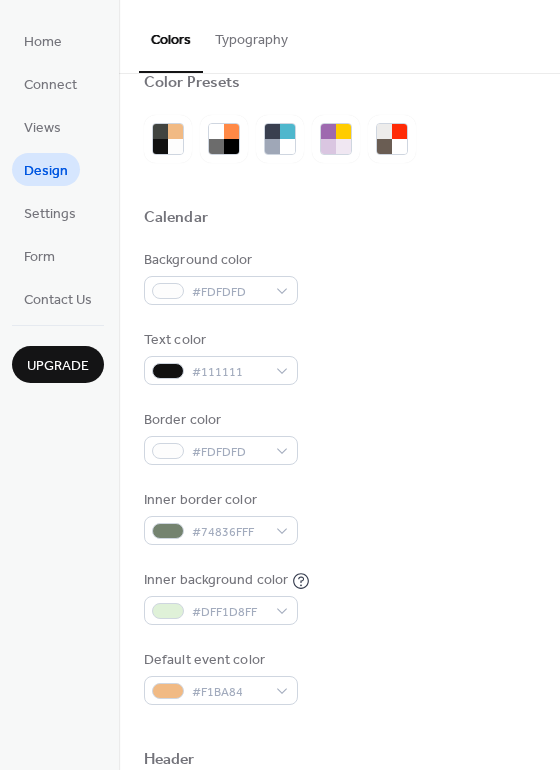 scroll, scrollTop: 27, scrollLeft: 0, axis: vertical 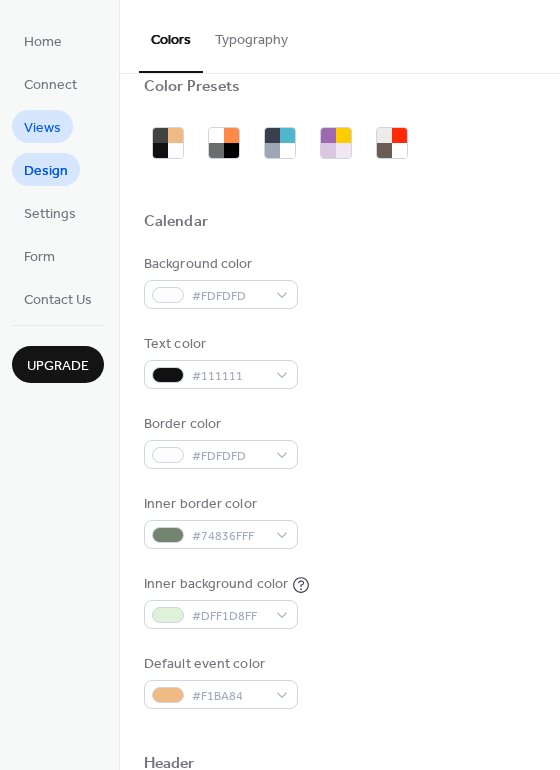 click on "Views" at bounding box center [42, 128] 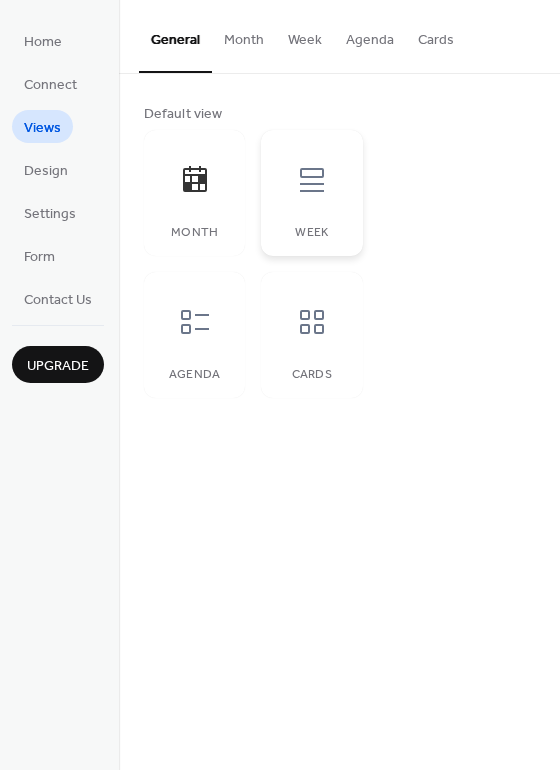 click 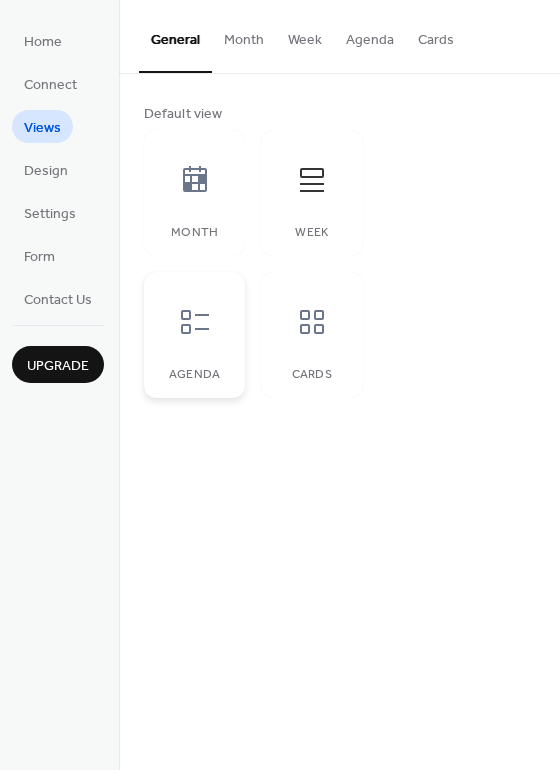 click at bounding box center [195, 322] 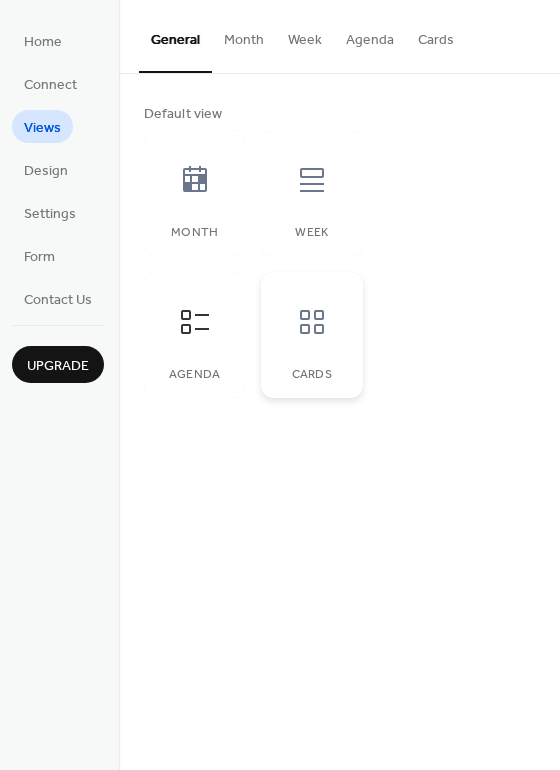 click 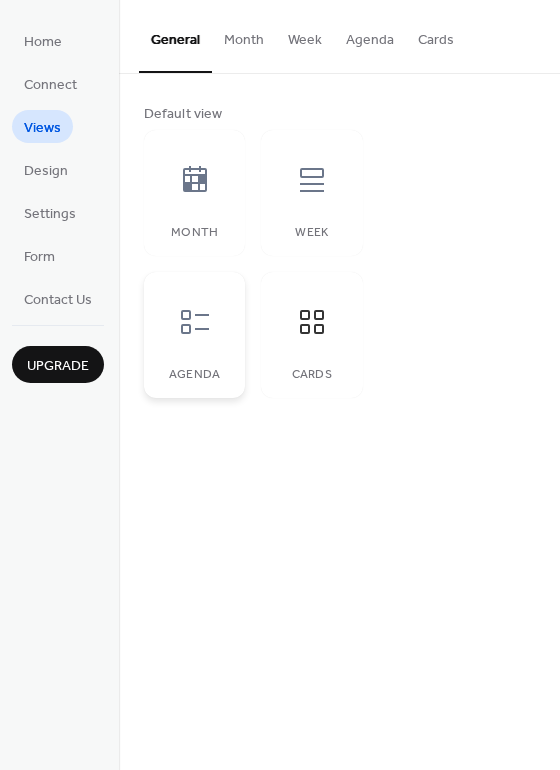 click 